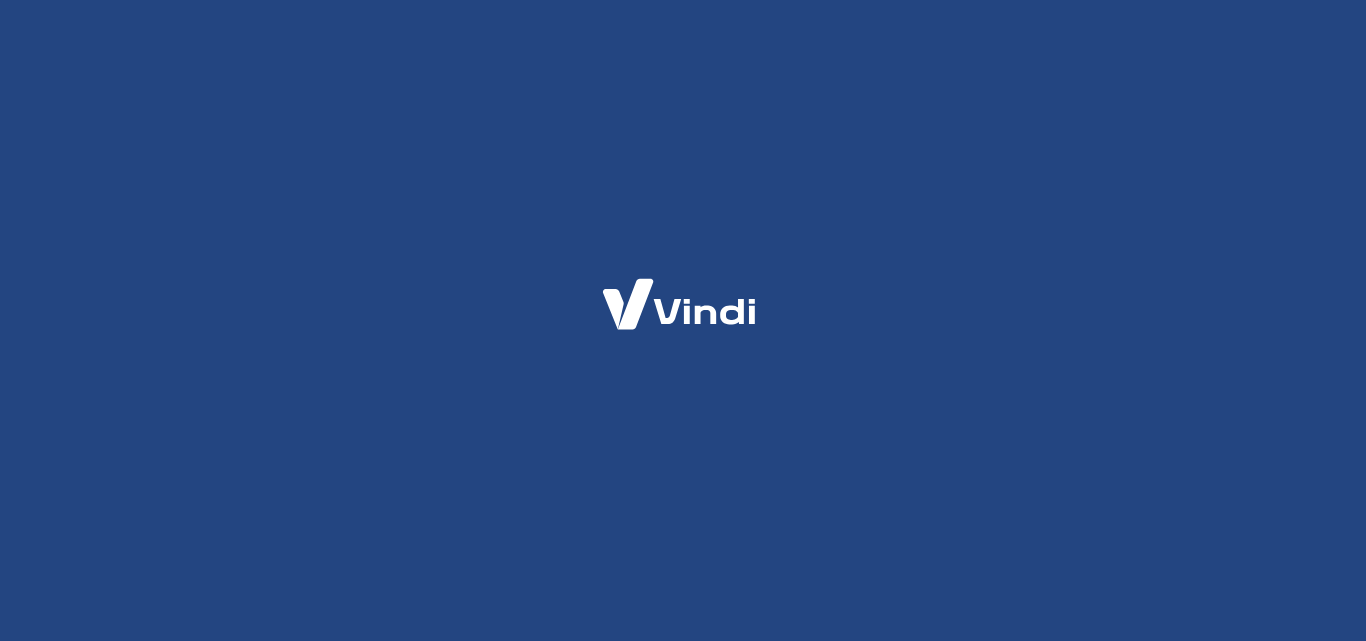 scroll, scrollTop: 0, scrollLeft: 0, axis: both 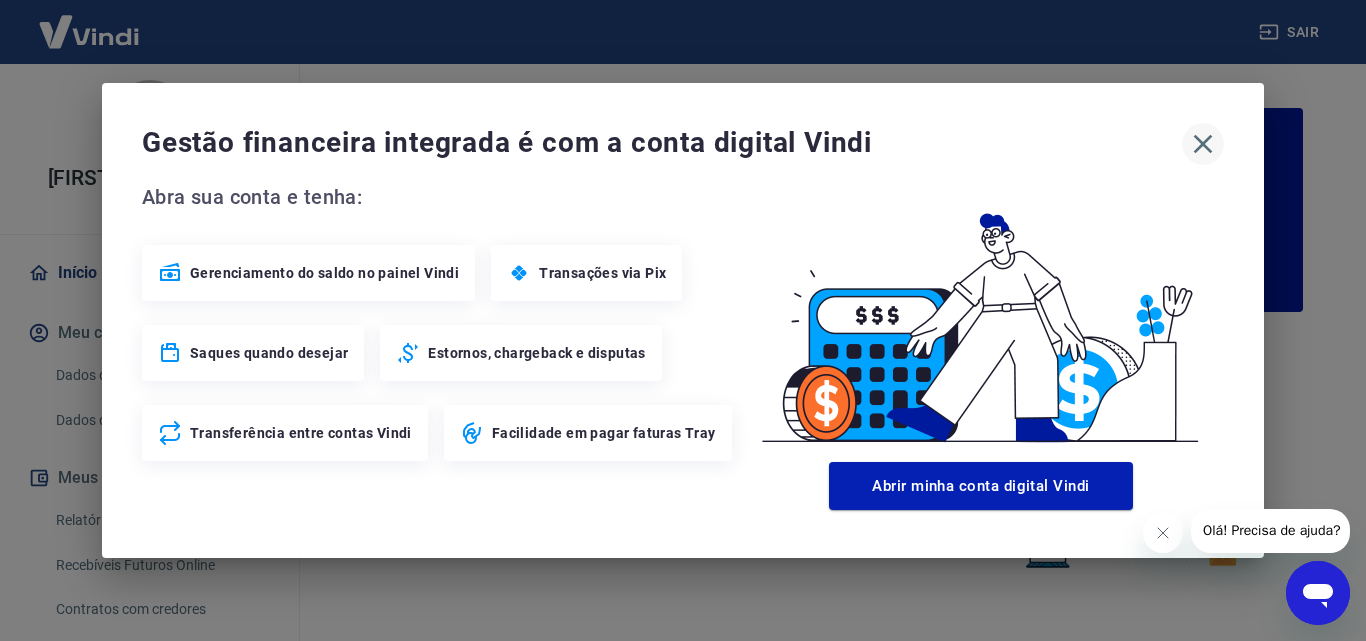 click 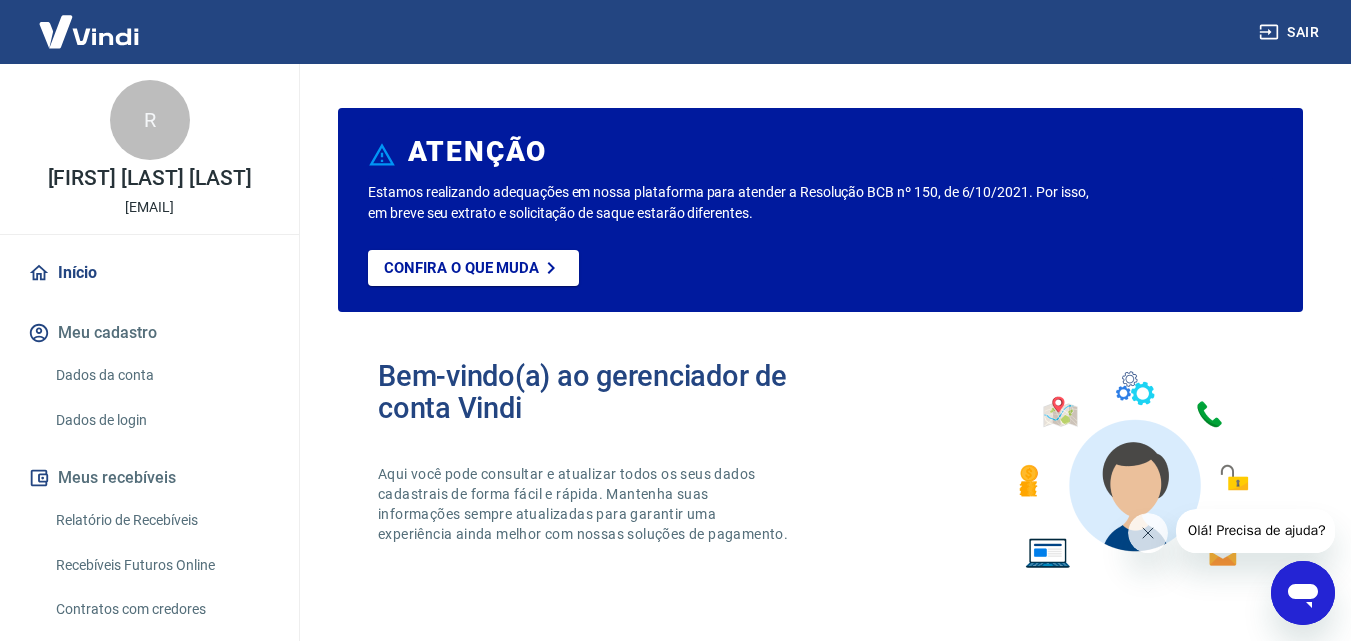 click on "Relatório de Recebíveis" at bounding box center [161, 520] 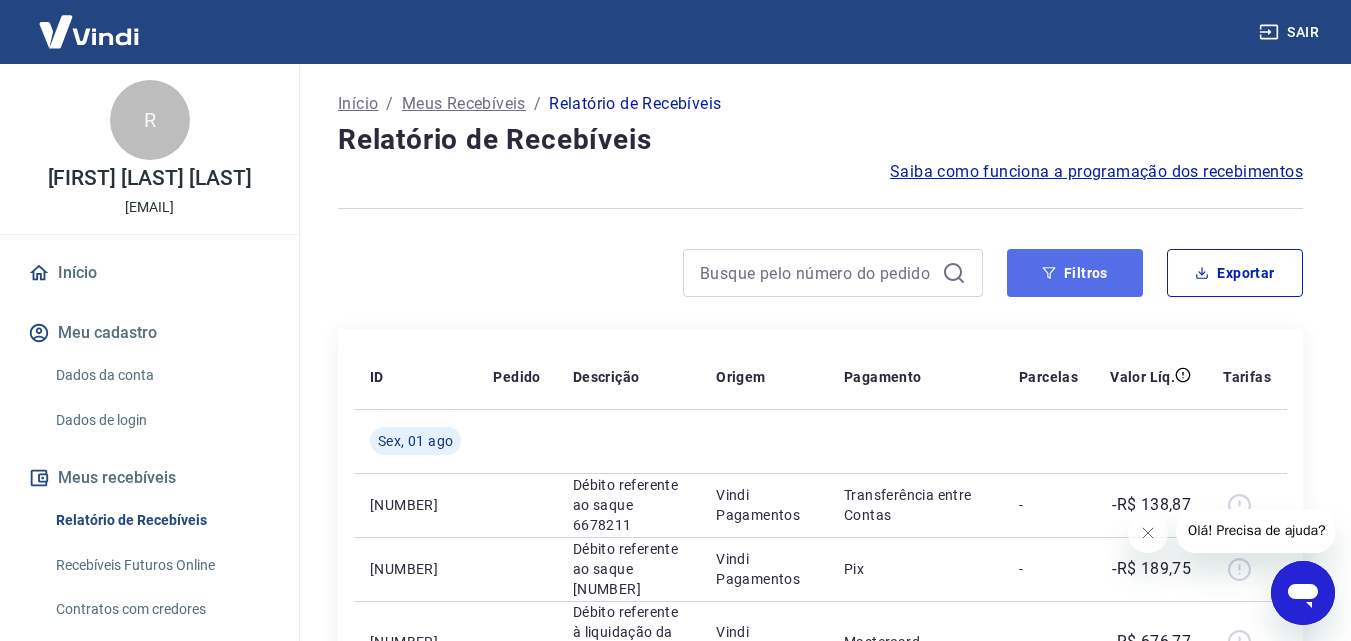 click on "Filtros" at bounding box center (1075, 273) 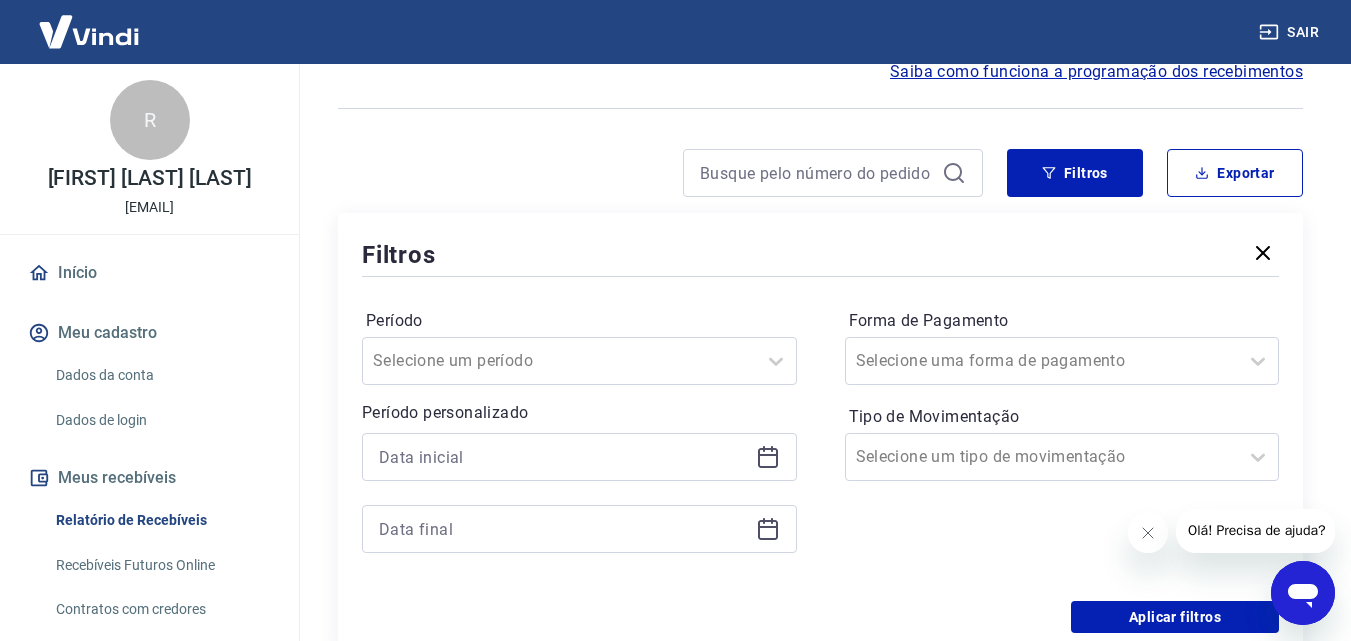 click 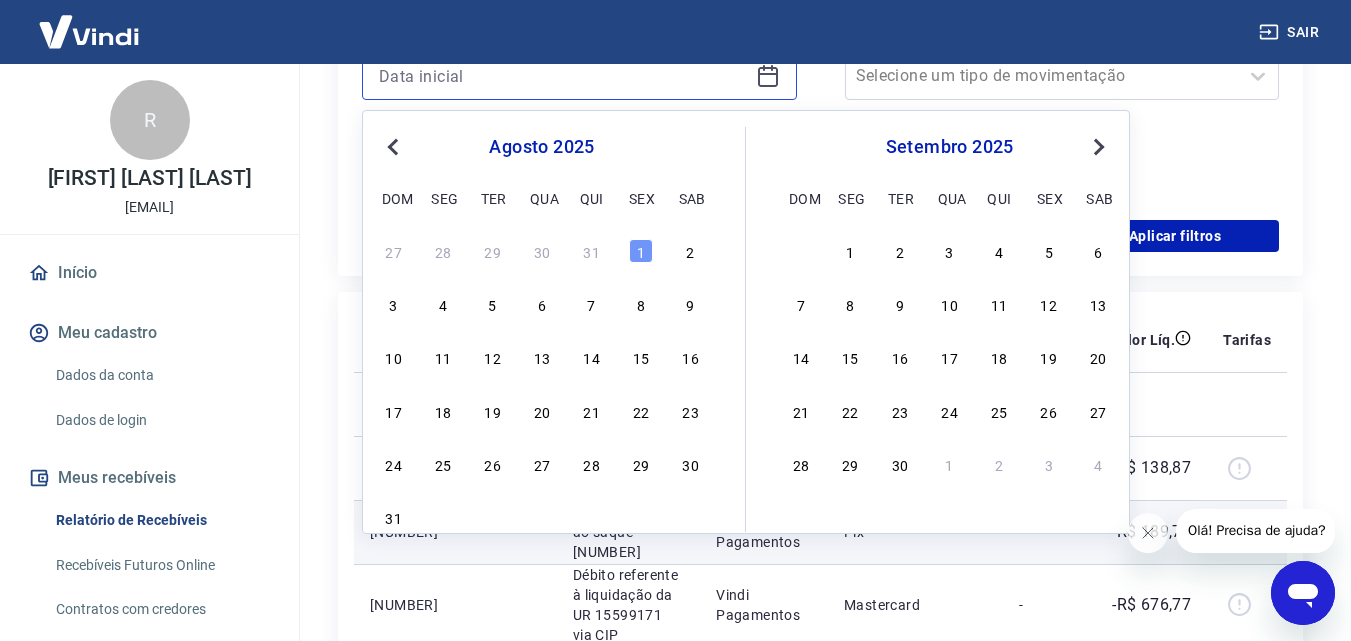 scroll, scrollTop: 500, scrollLeft: 0, axis: vertical 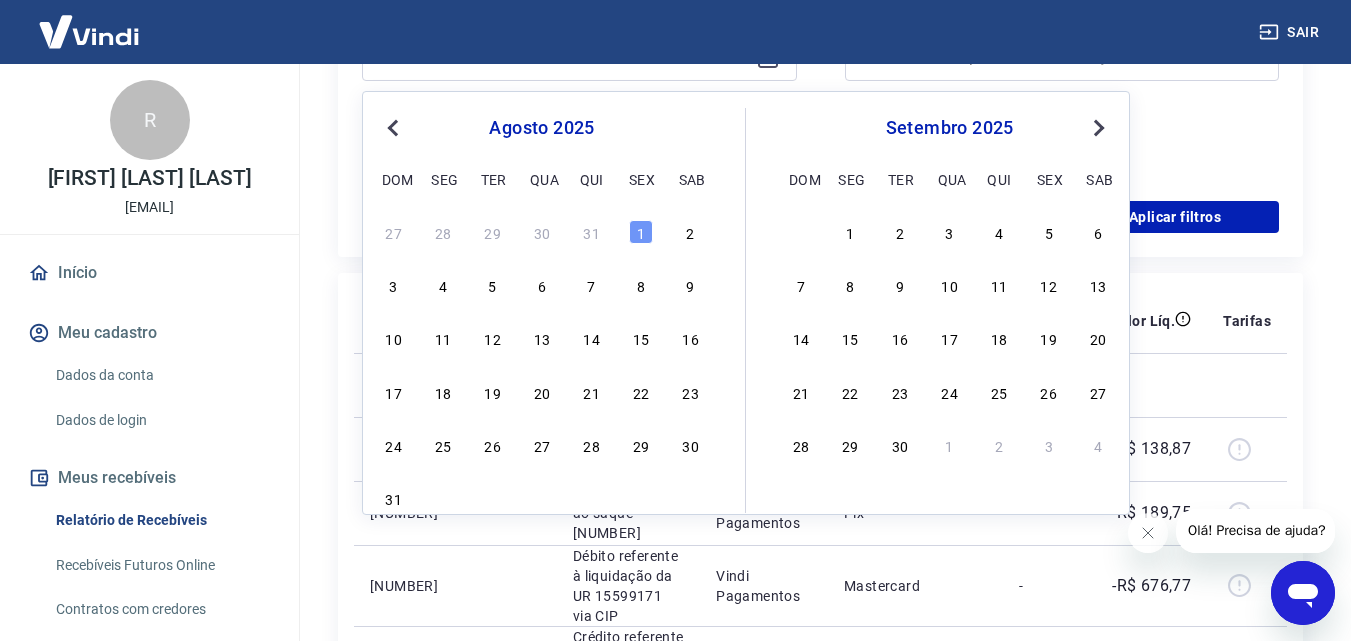 click on "Previous Month" at bounding box center (393, 128) 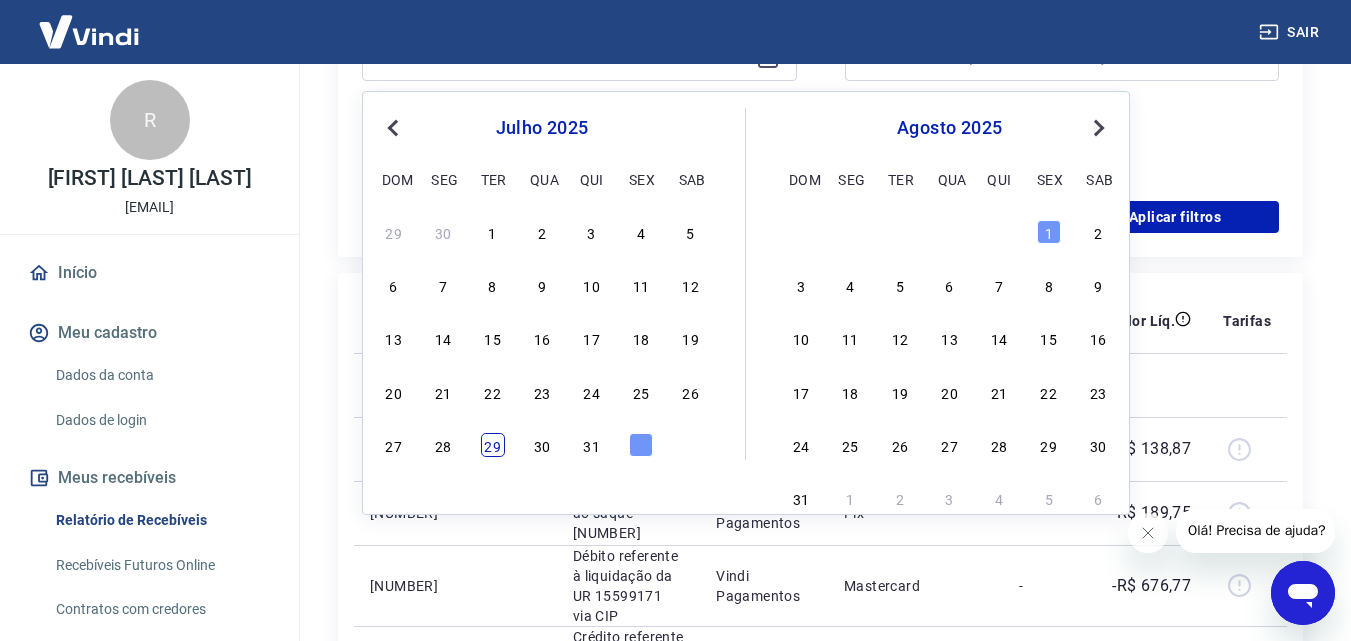 click on "29" at bounding box center [493, 445] 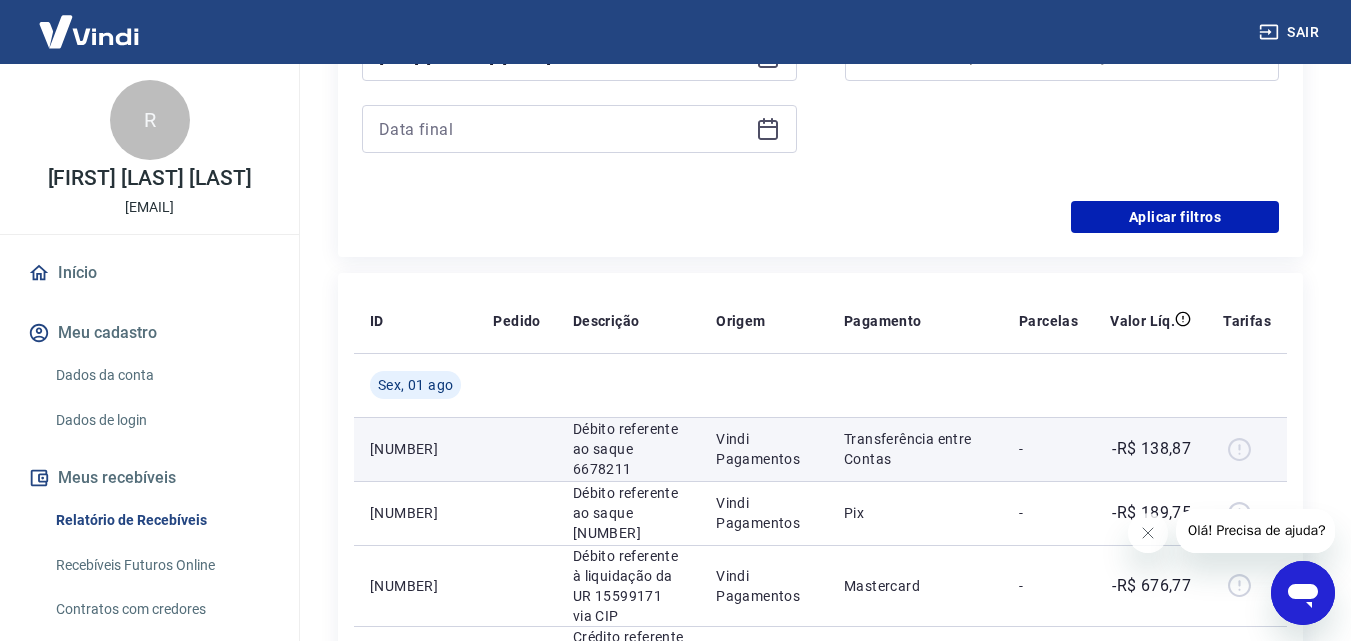 type on "[DAY]/[MONTH]/[YEAR]" 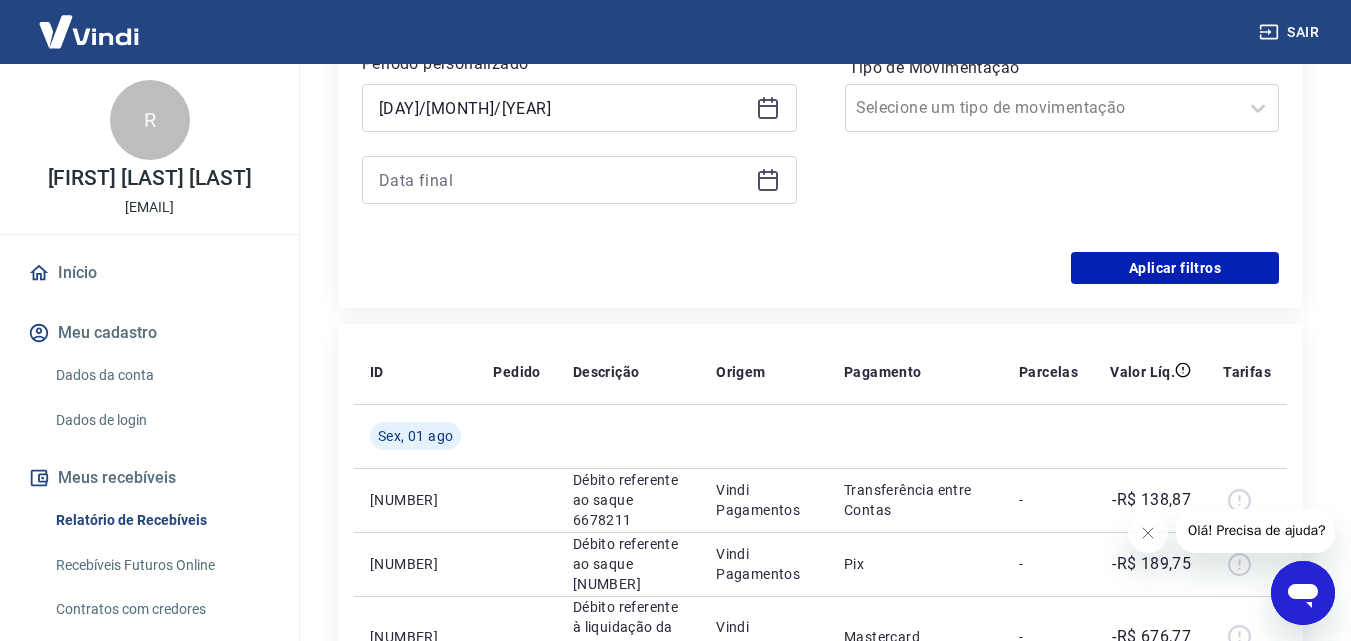 scroll, scrollTop: 400, scrollLeft: 0, axis: vertical 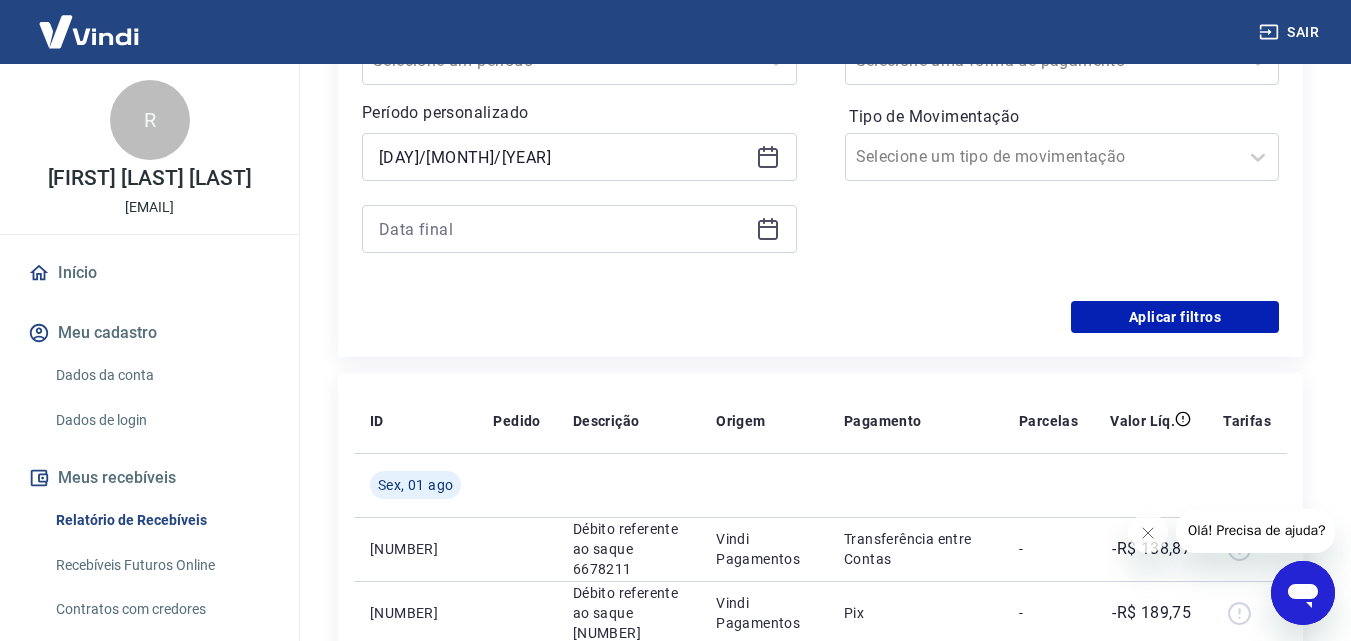click 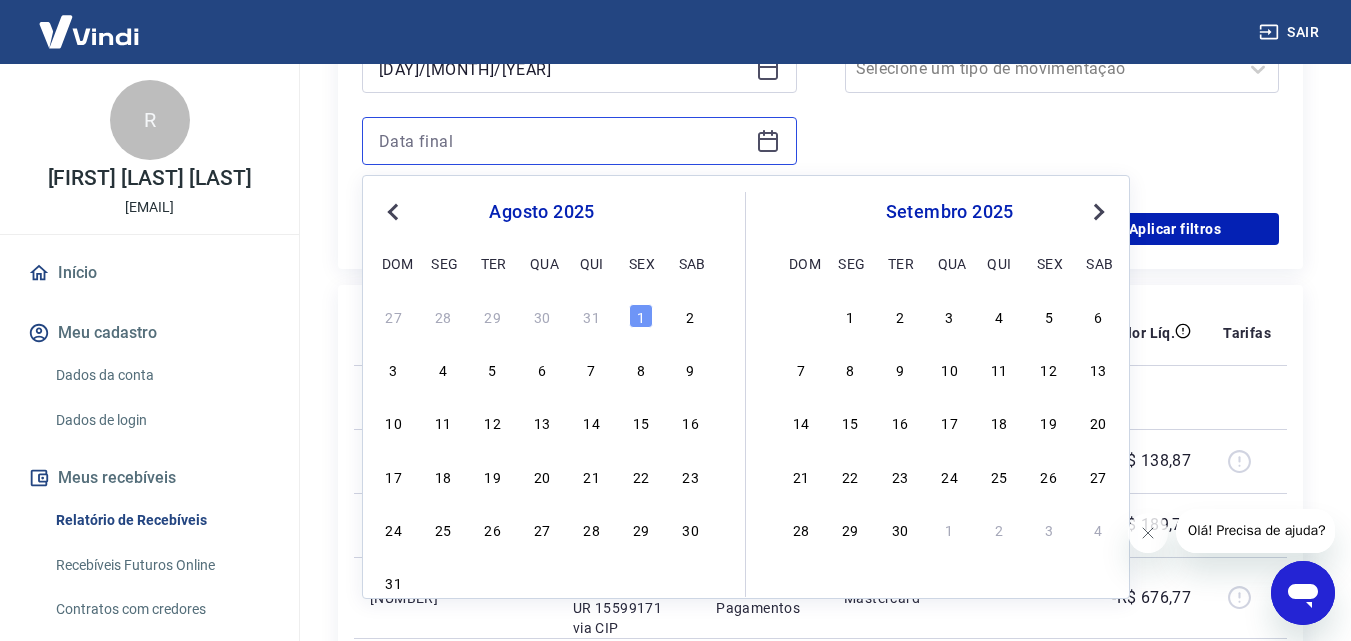 scroll, scrollTop: 500, scrollLeft: 0, axis: vertical 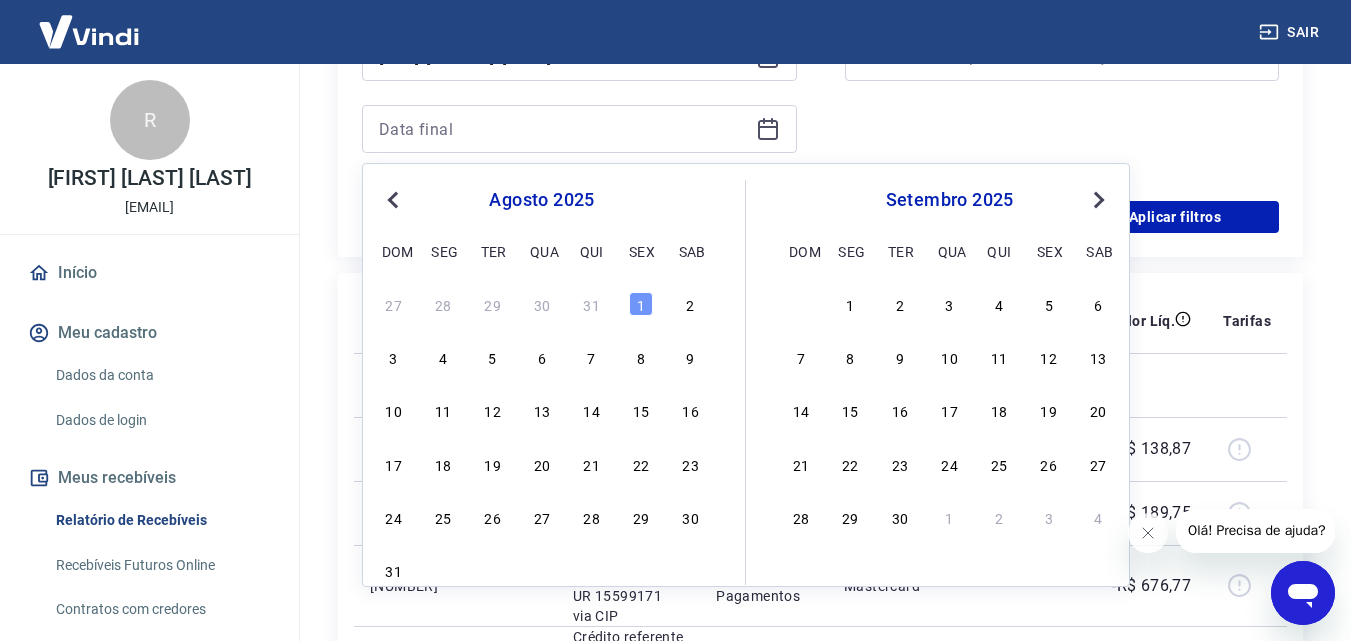 click on "Previous Month" at bounding box center [395, 199] 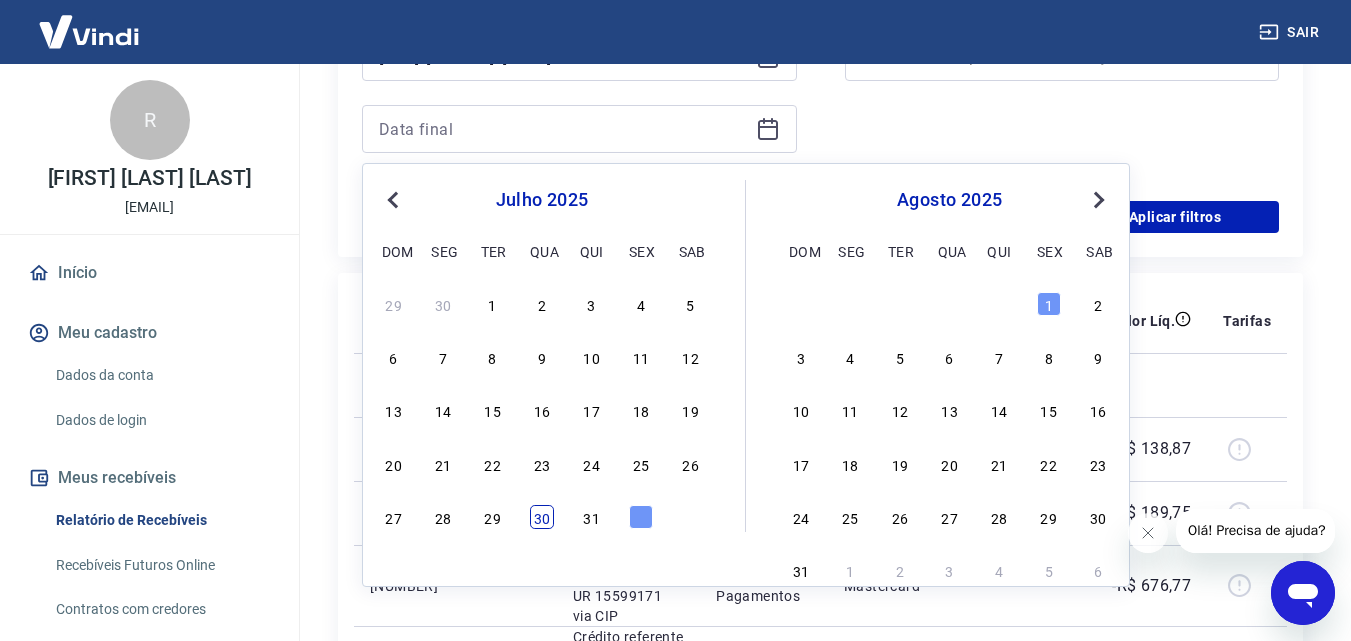 click on "30" at bounding box center [542, 517] 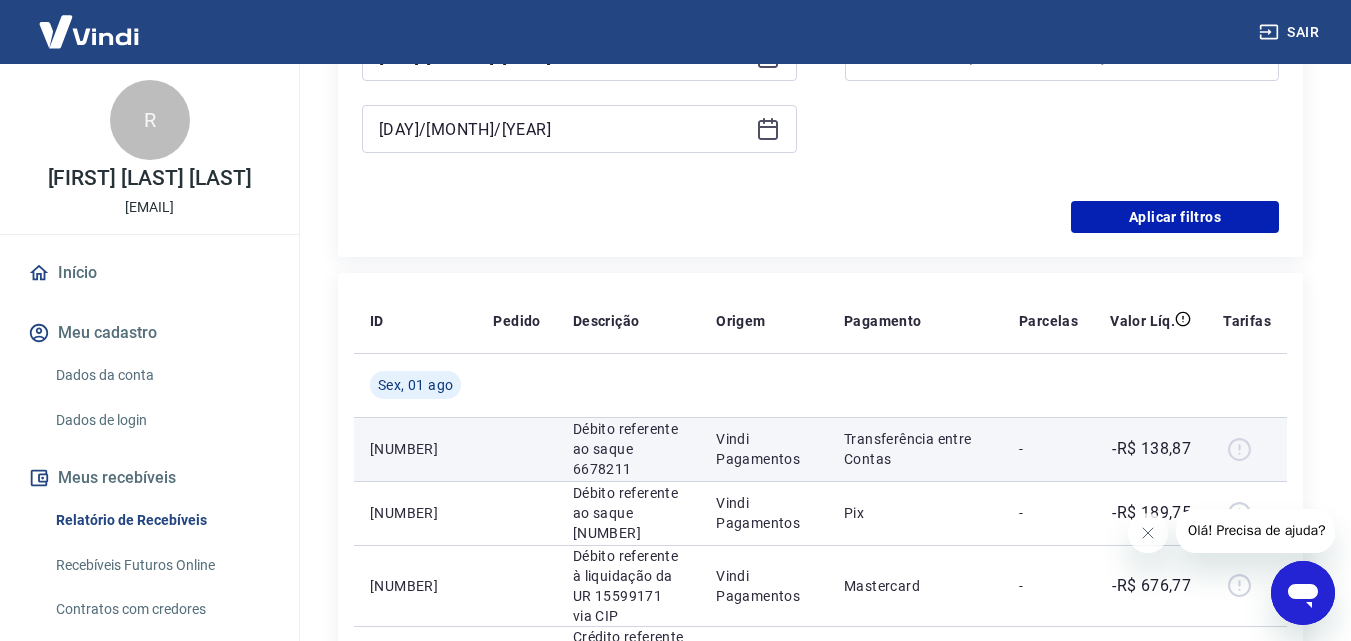 type on "[DAY]/[MONTH]/[YEAR]" 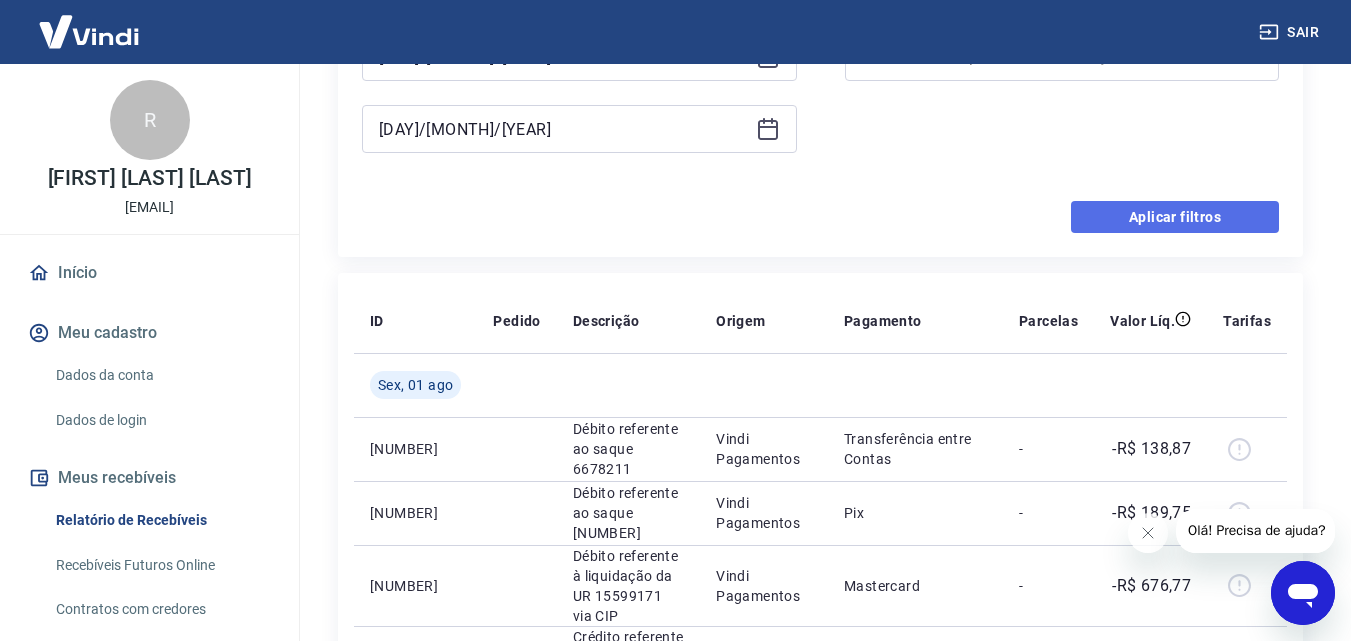 click on "Aplicar filtros" at bounding box center [1175, 217] 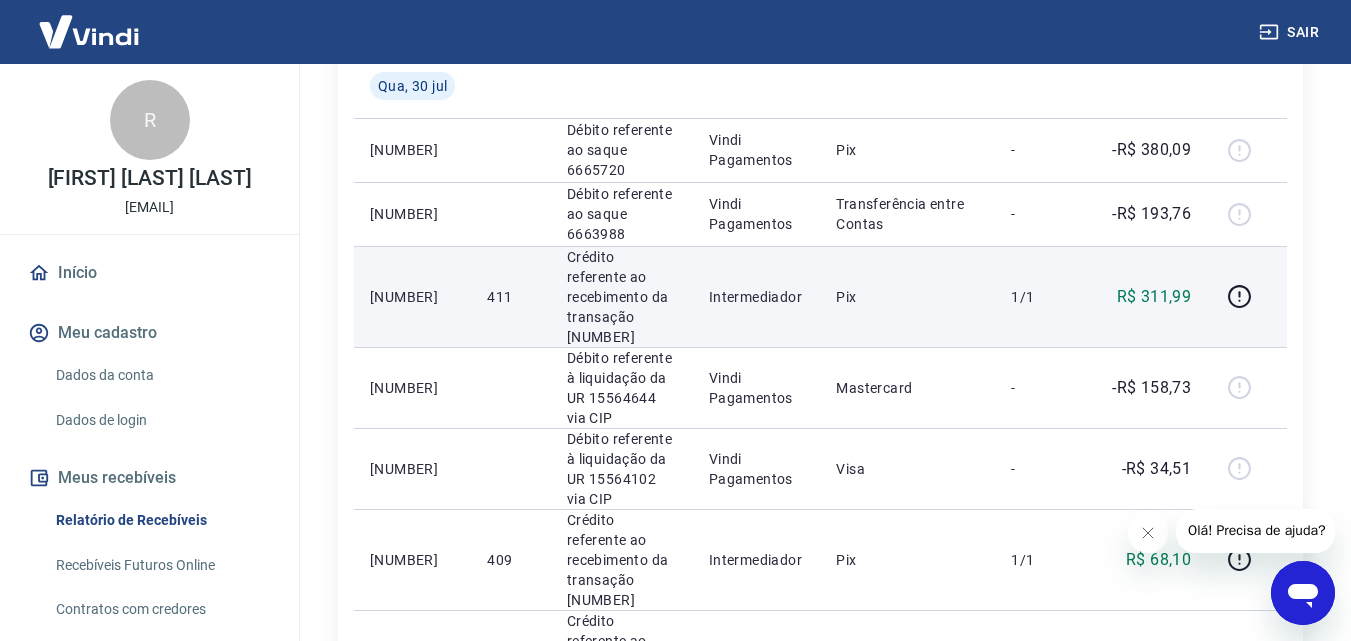 scroll, scrollTop: 400, scrollLeft: 0, axis: vertical 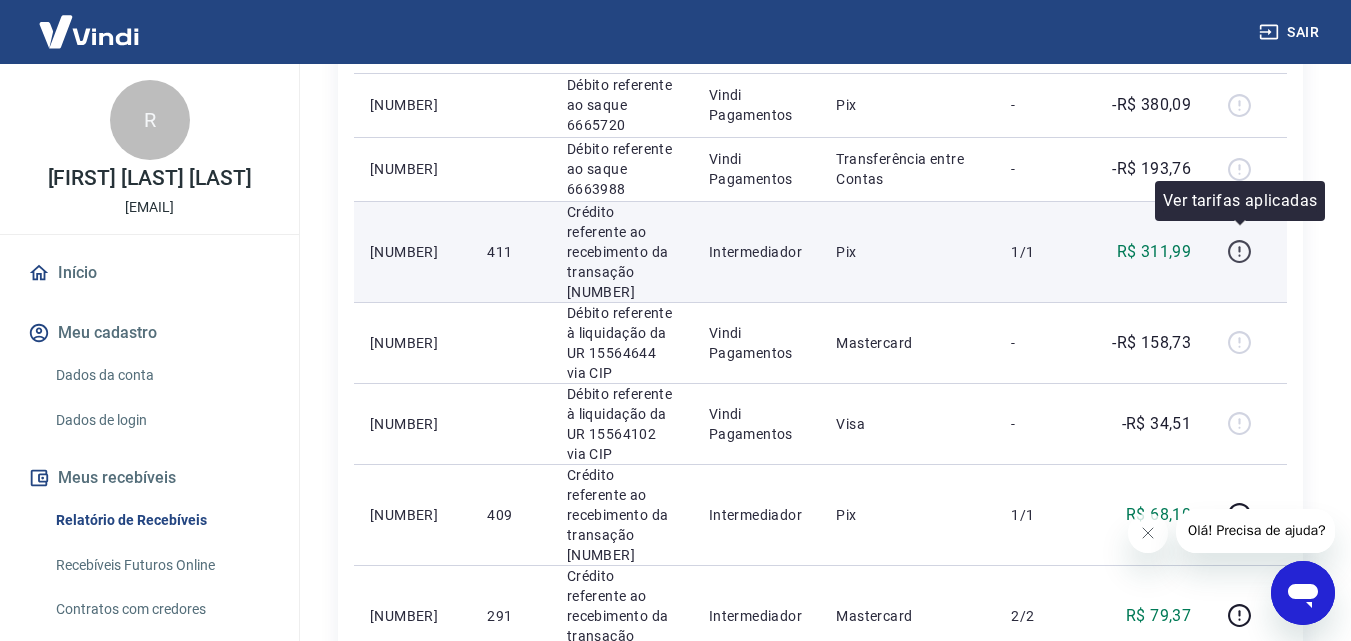 click 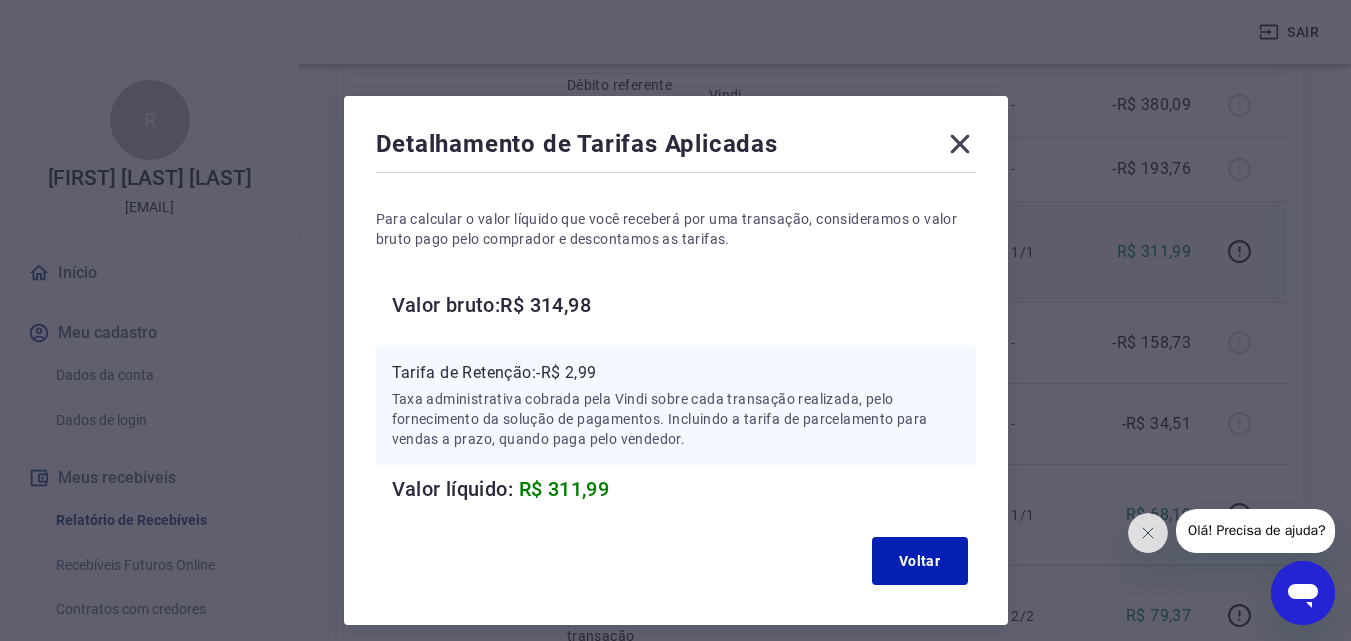 click on "R$ 311,99" at bounding box center [564, 489] 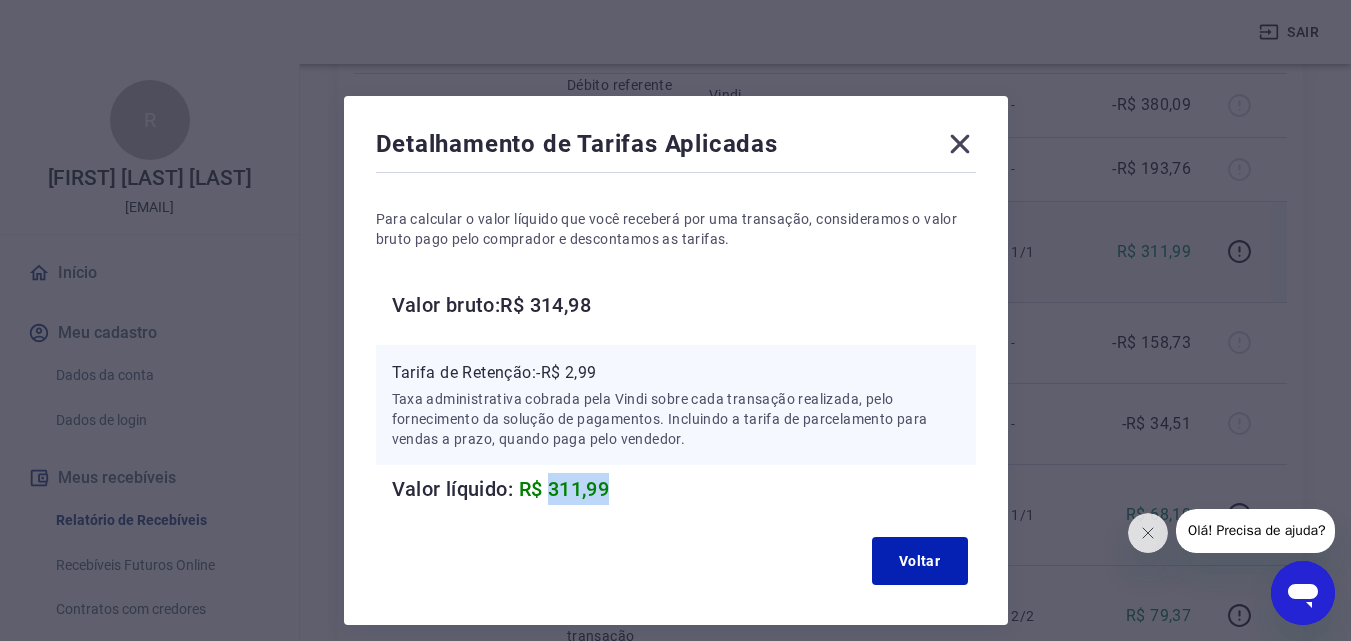 click on "R$ 311,99" at bounding box center (564, 489) 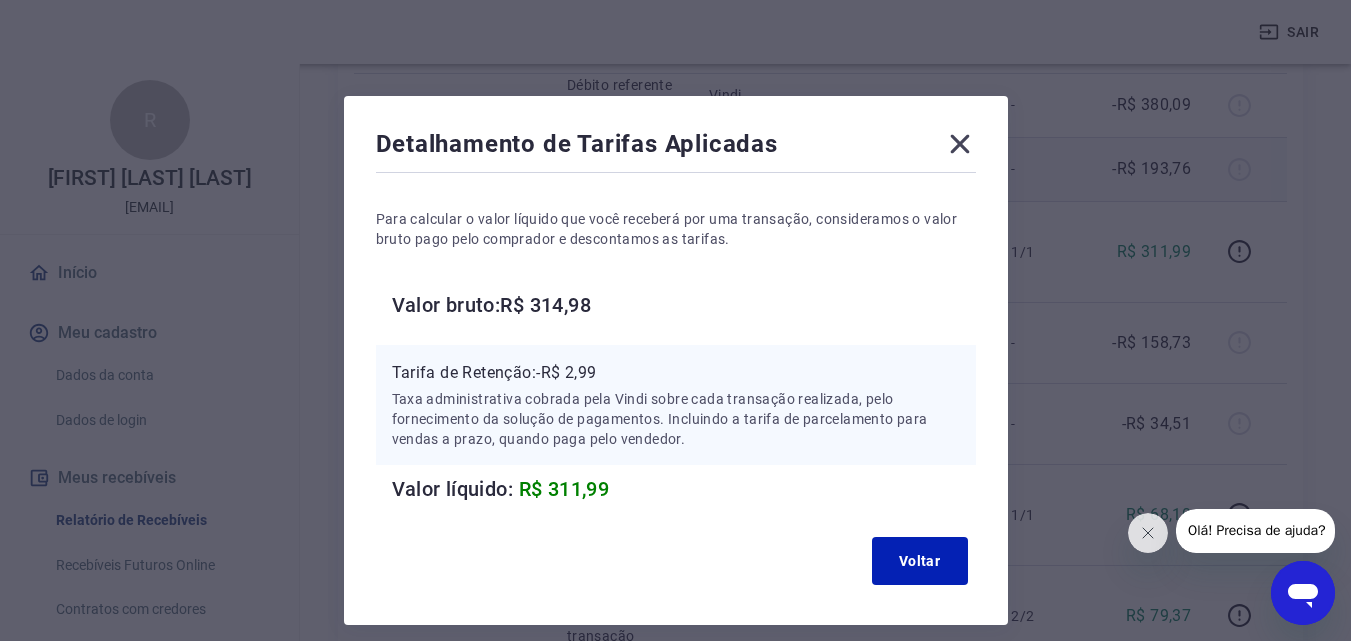 click 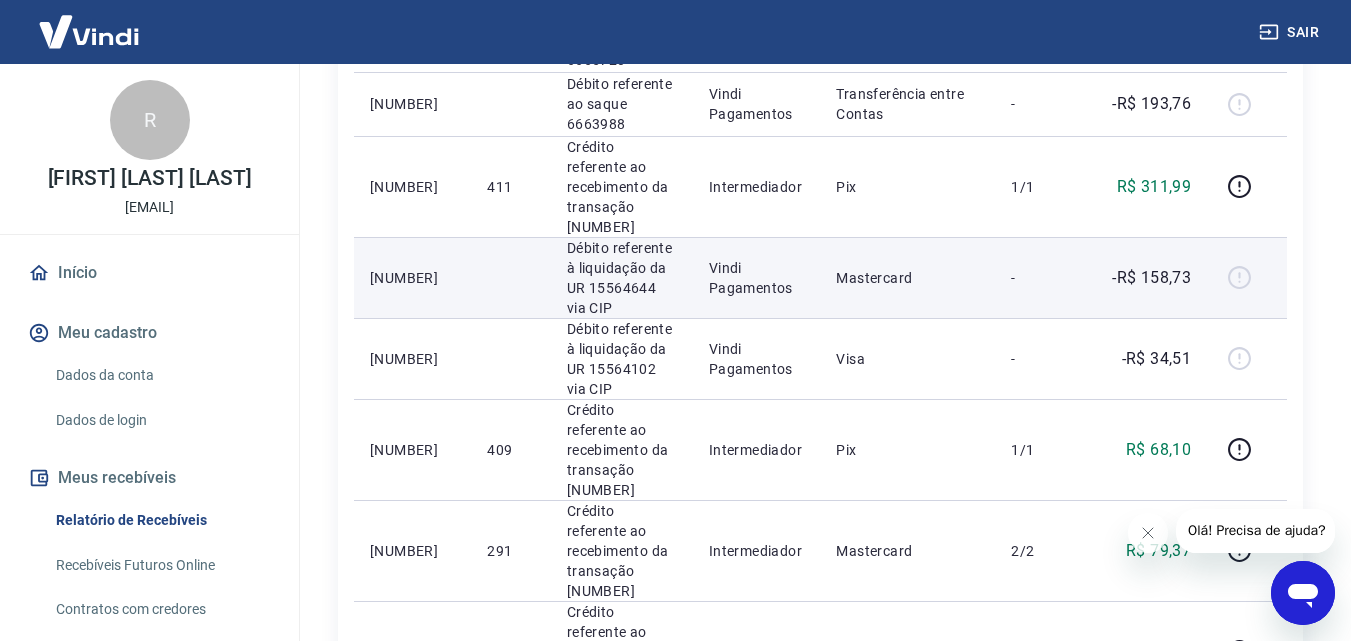 scroll, scrollTop: 500, scrollLeft: 0, axis: vertical 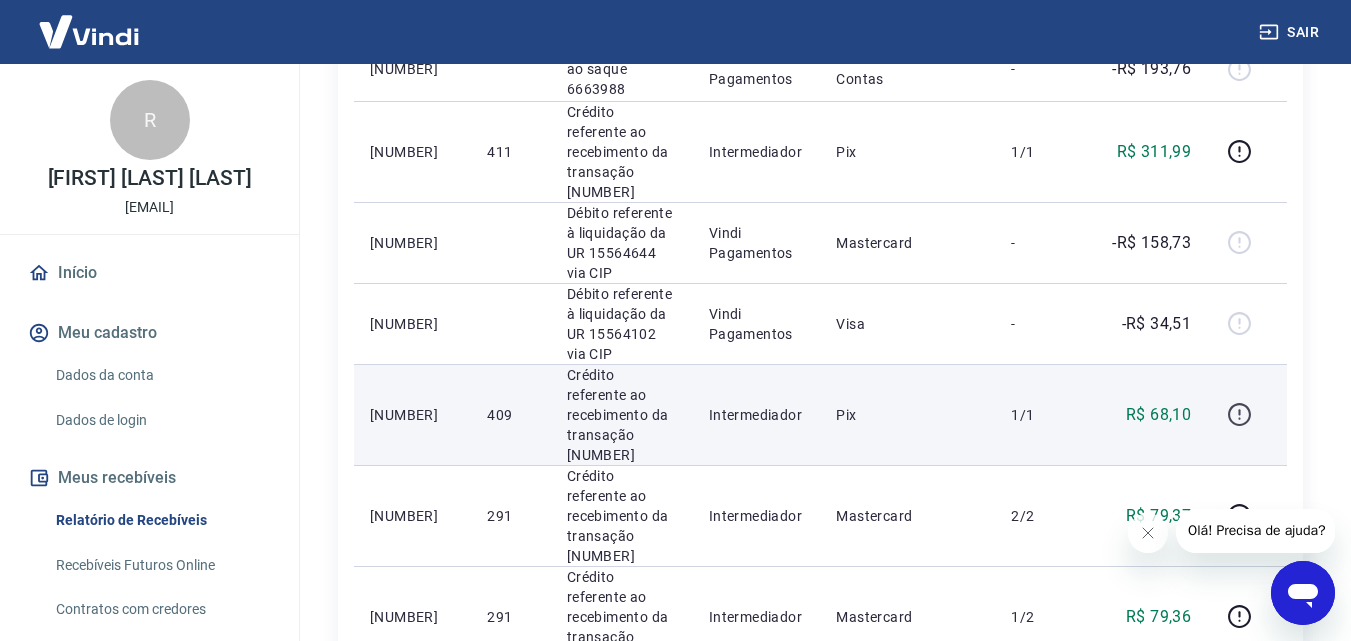 click at bounding box center [1247, 415] 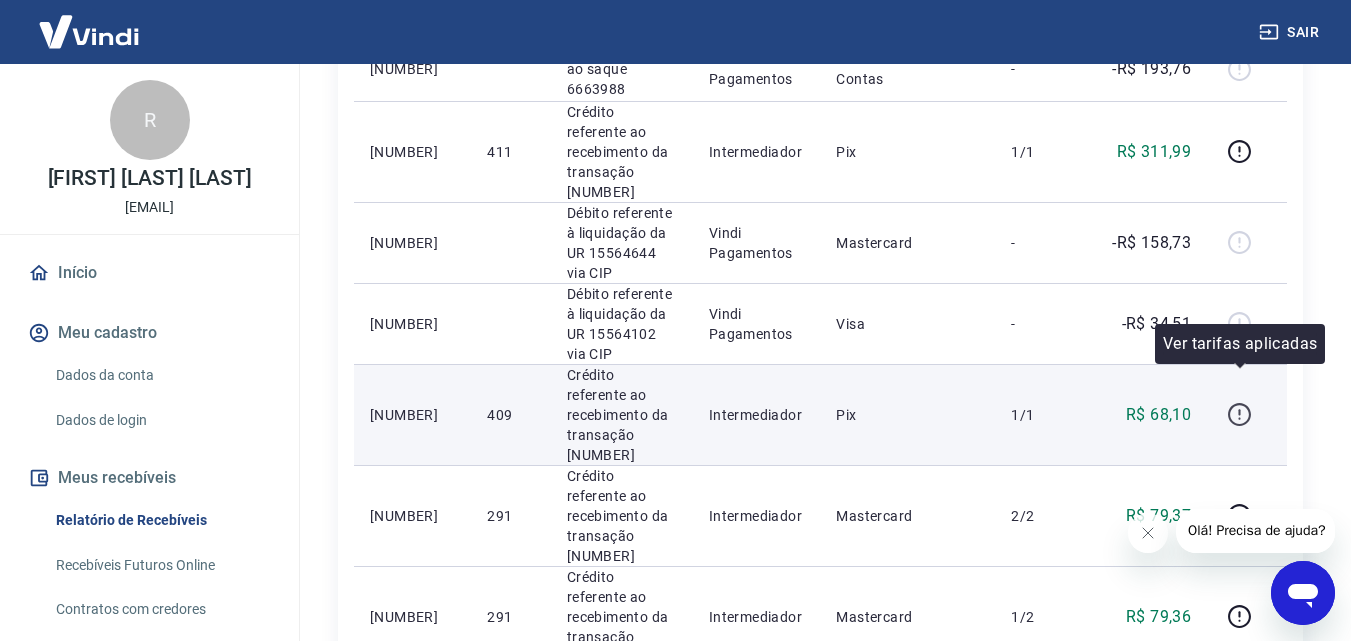 click 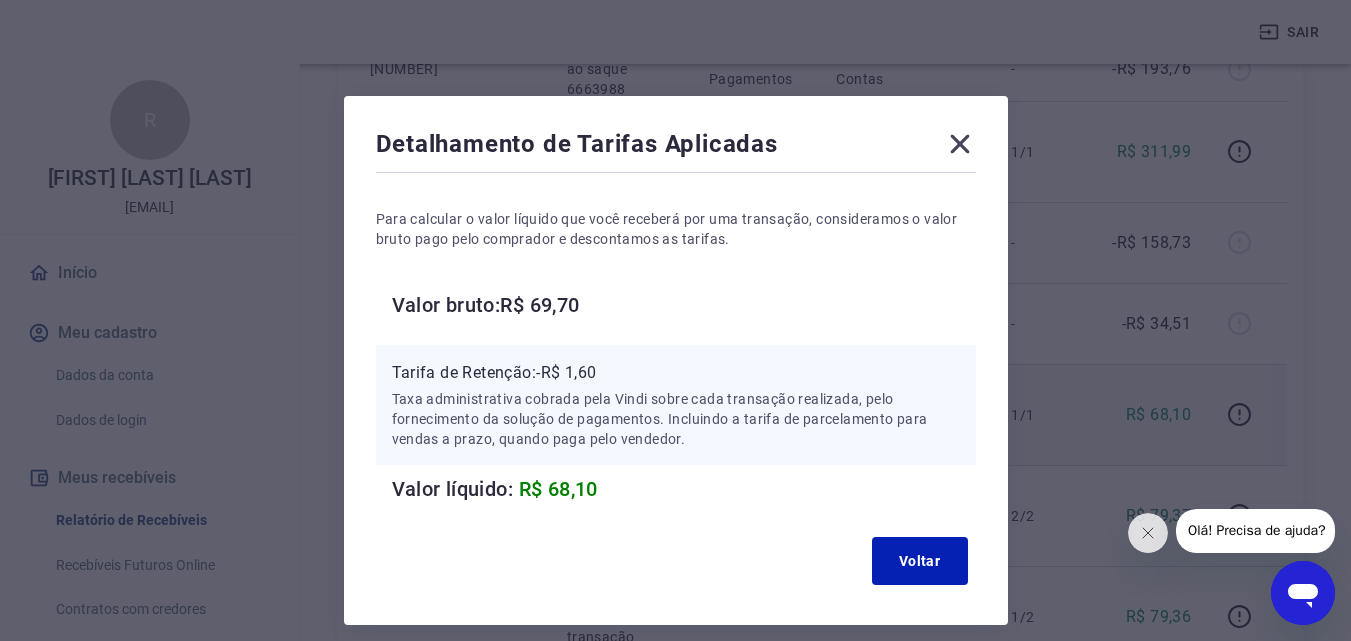 click on "R$ 68,10" at bounding box center [558, 489] 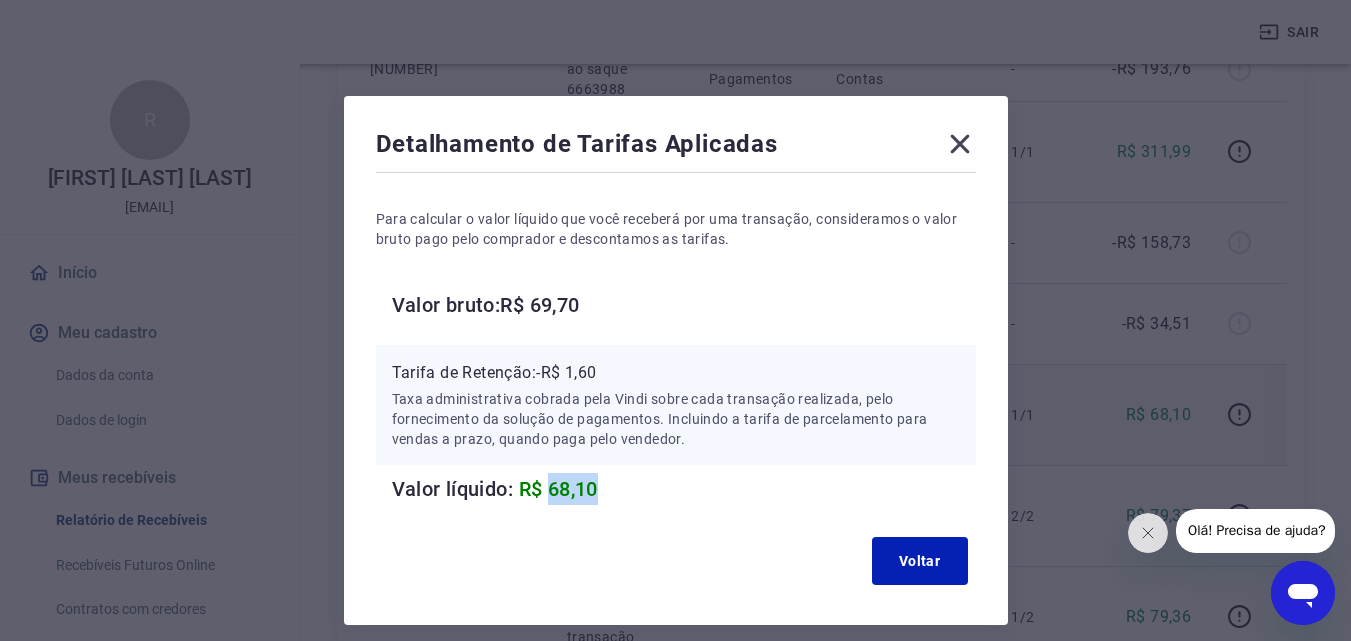 click on "R$ 68,10" at bounding box center (558, 489) 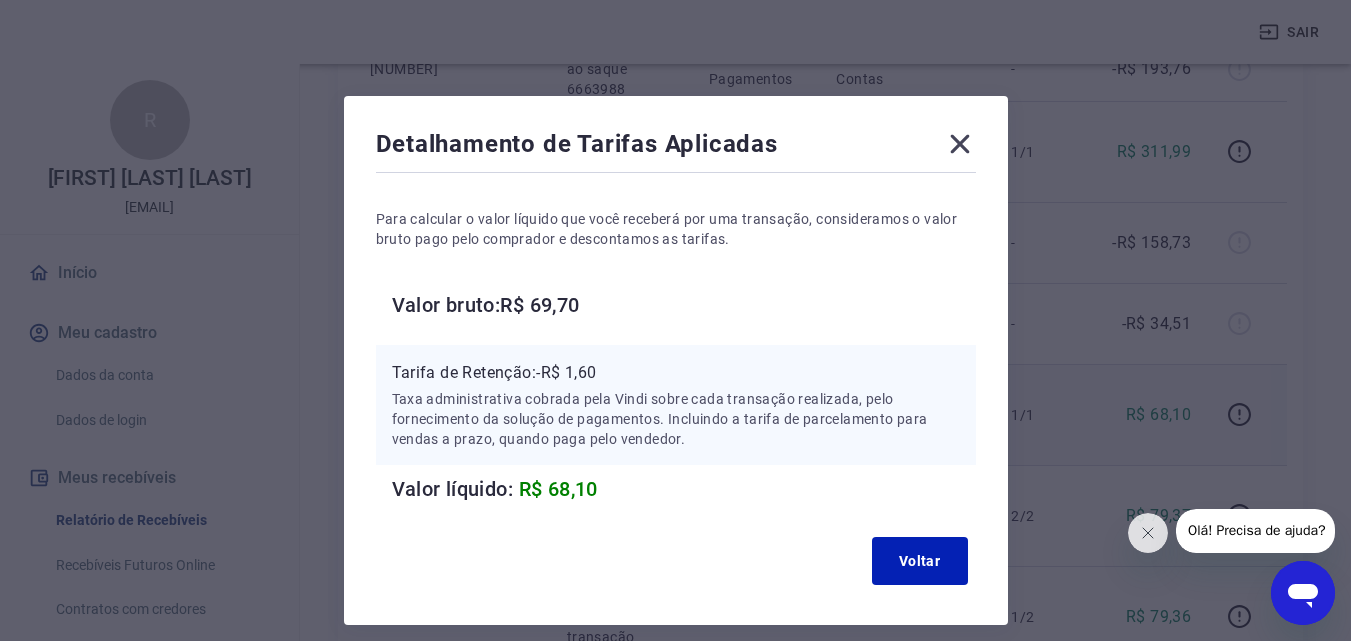 click 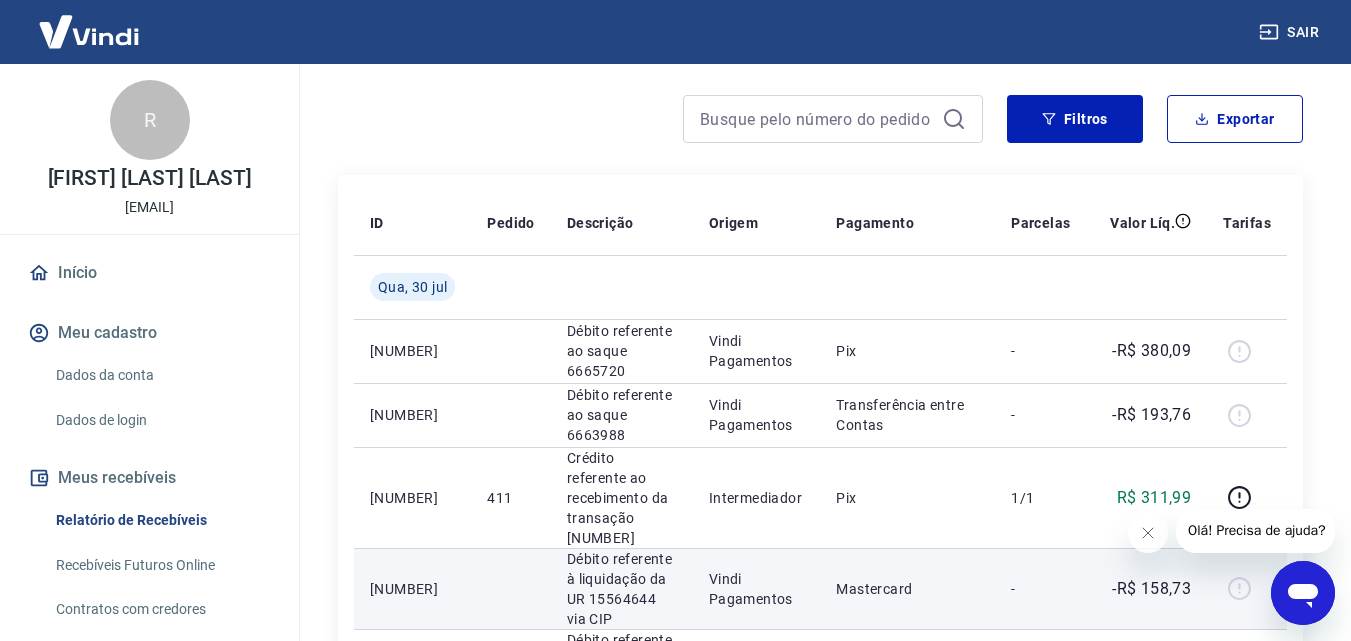 scroll, scrollTop: 0, scrollLeft: 0, axis: both 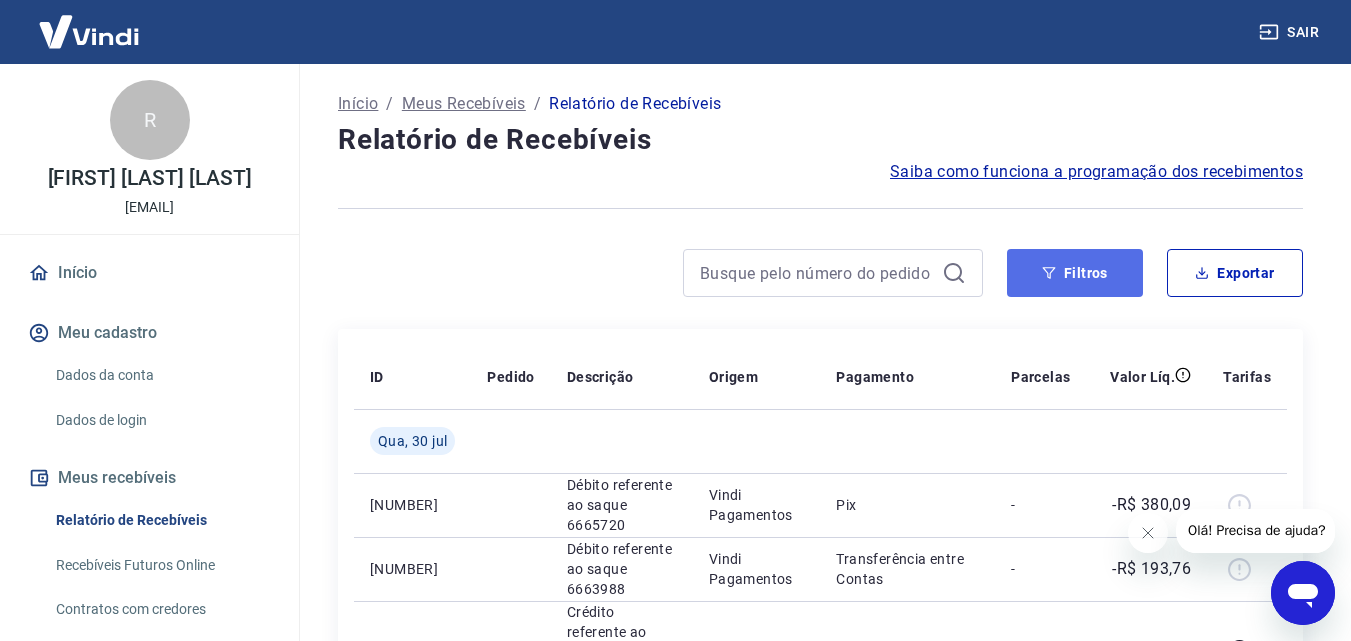 click 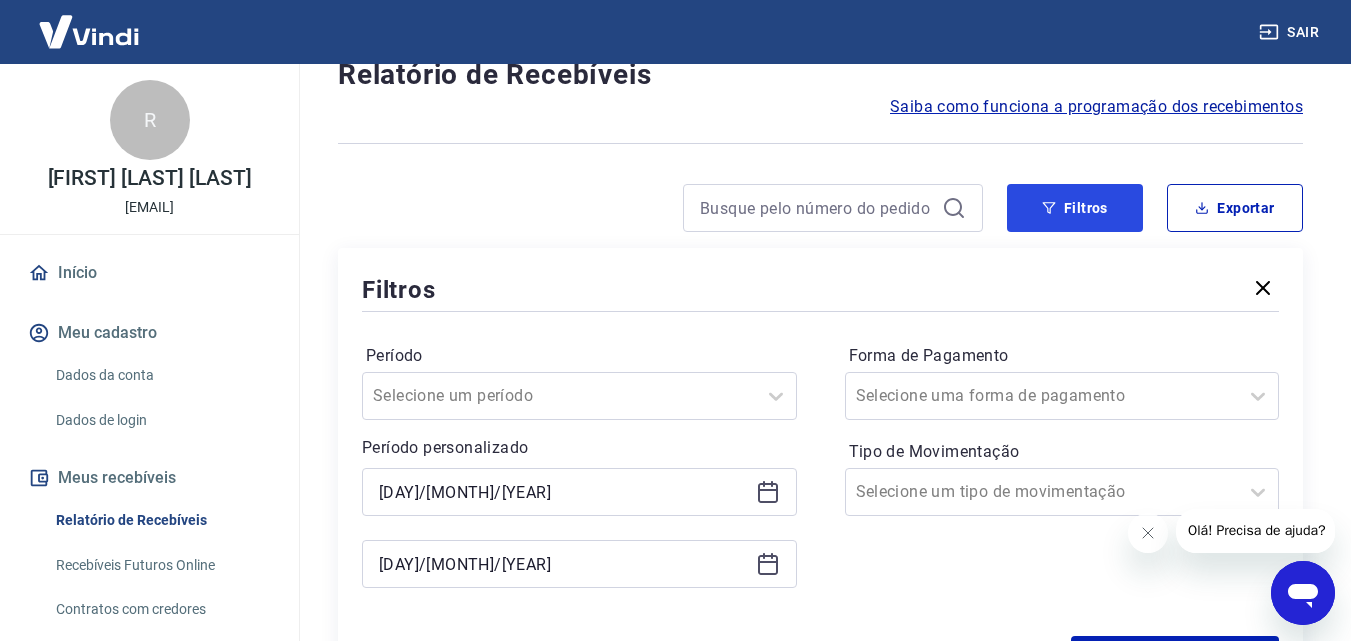 scroll, scrollTop: 100, scrollLeft: 0, axis: vertical 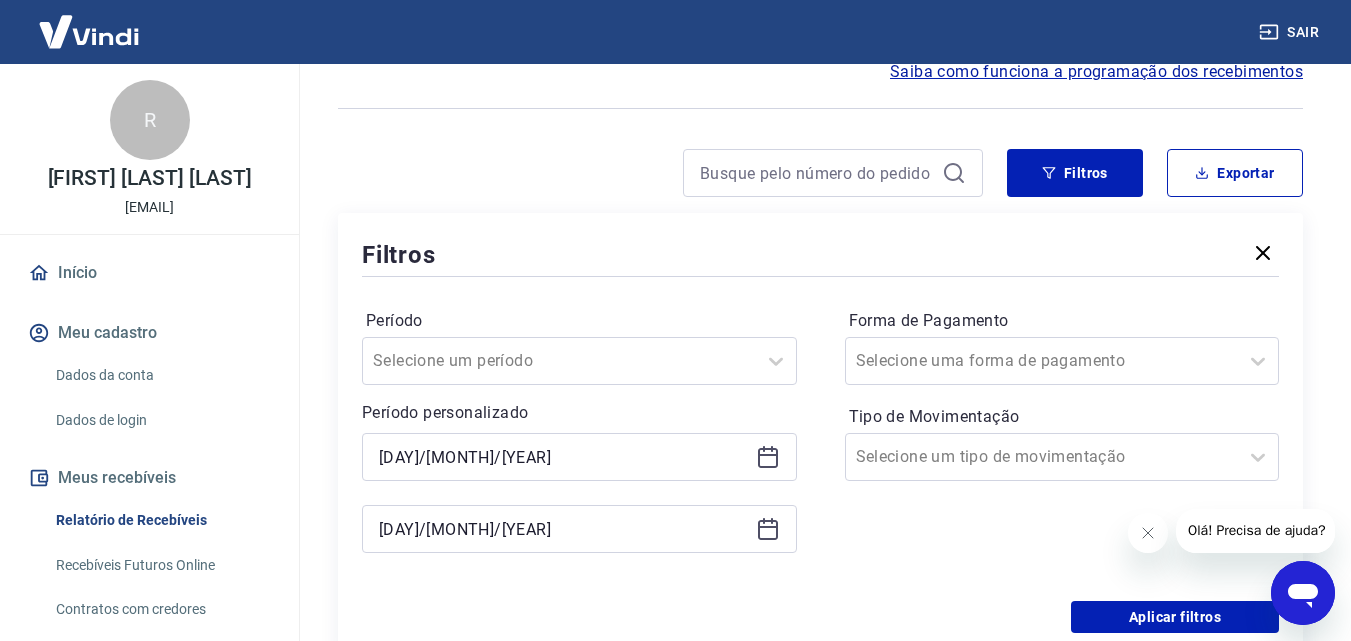click 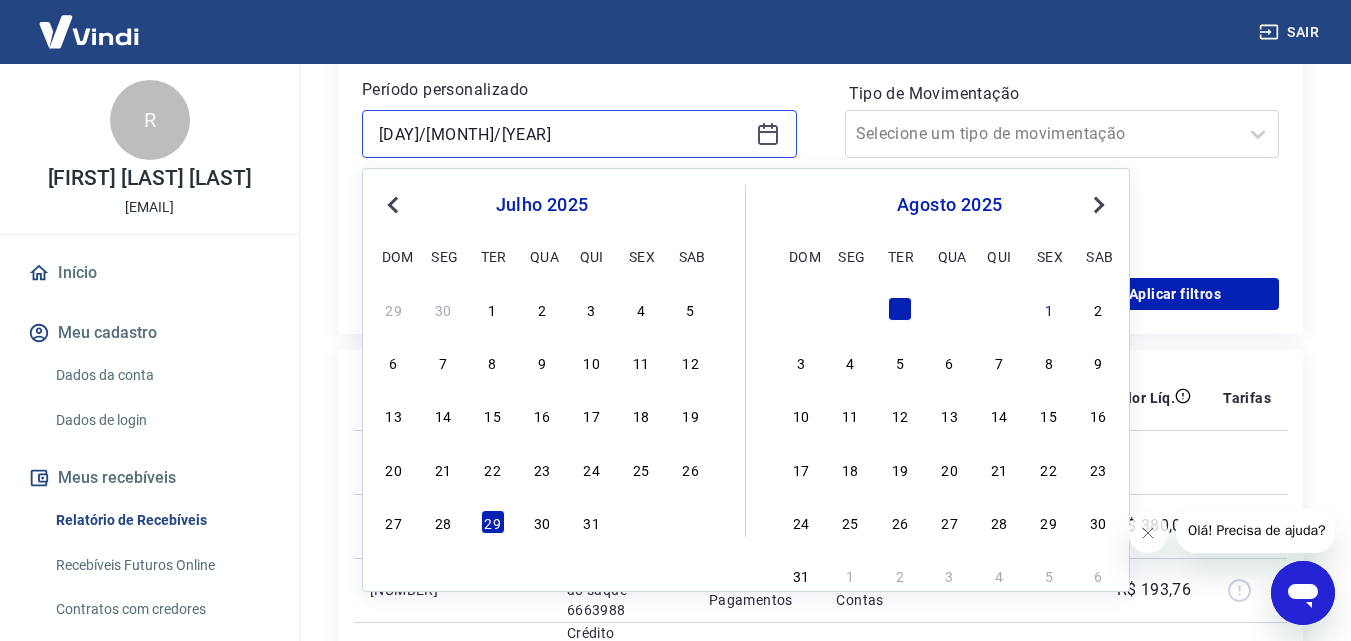 scroll, scrollTop: 500, scrollLeft: 0, axis: vertical 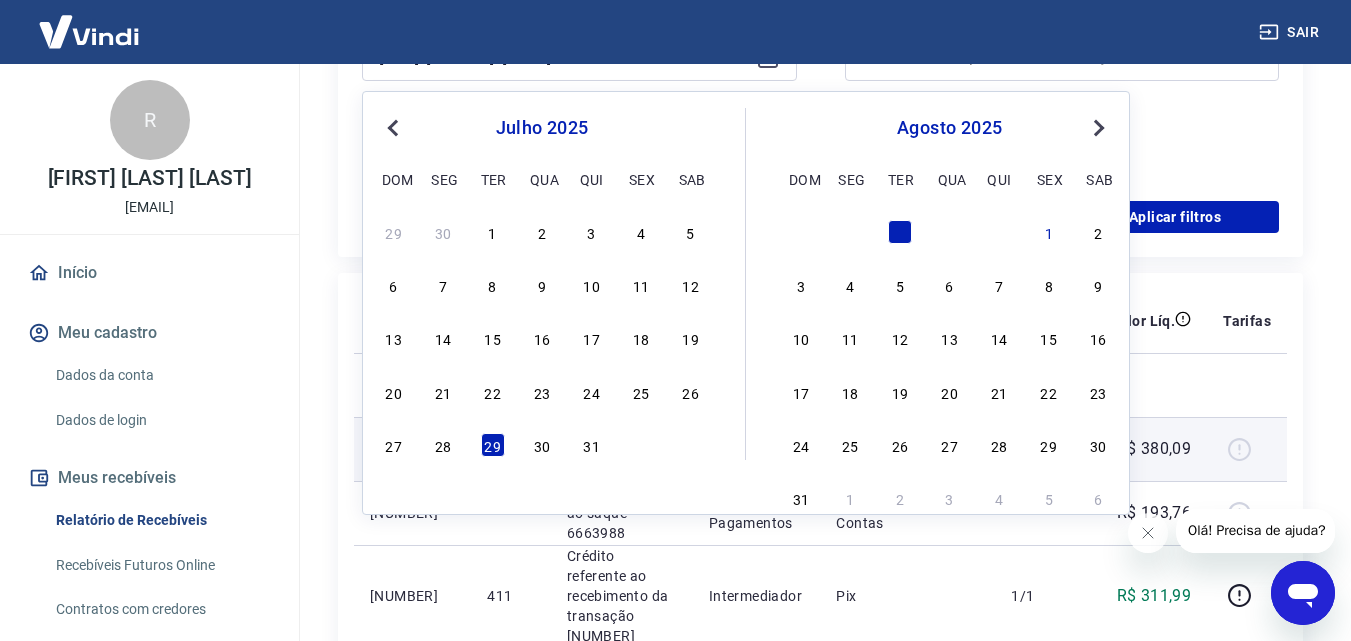 drag, startPoint x: 549, startPoint y: 443, endPoint x: 651, endPoint y: 417, distance: 105.26158 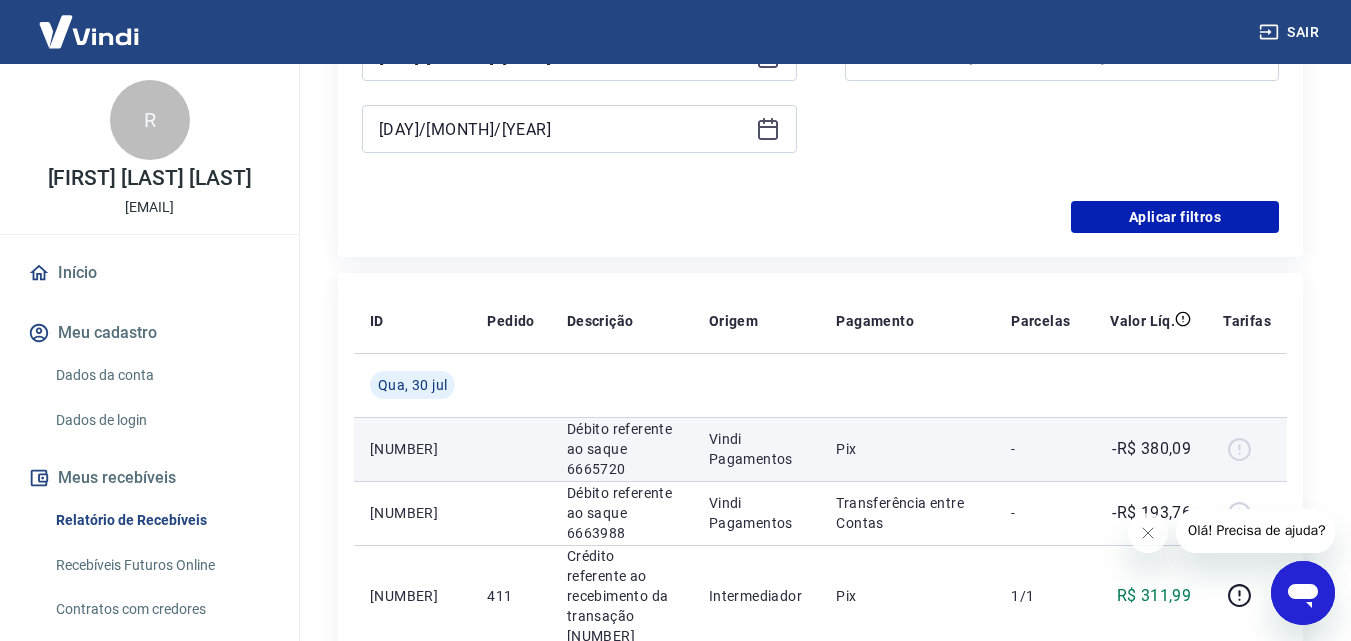type on "[DAY]/[MONTH]/[YEAR]" 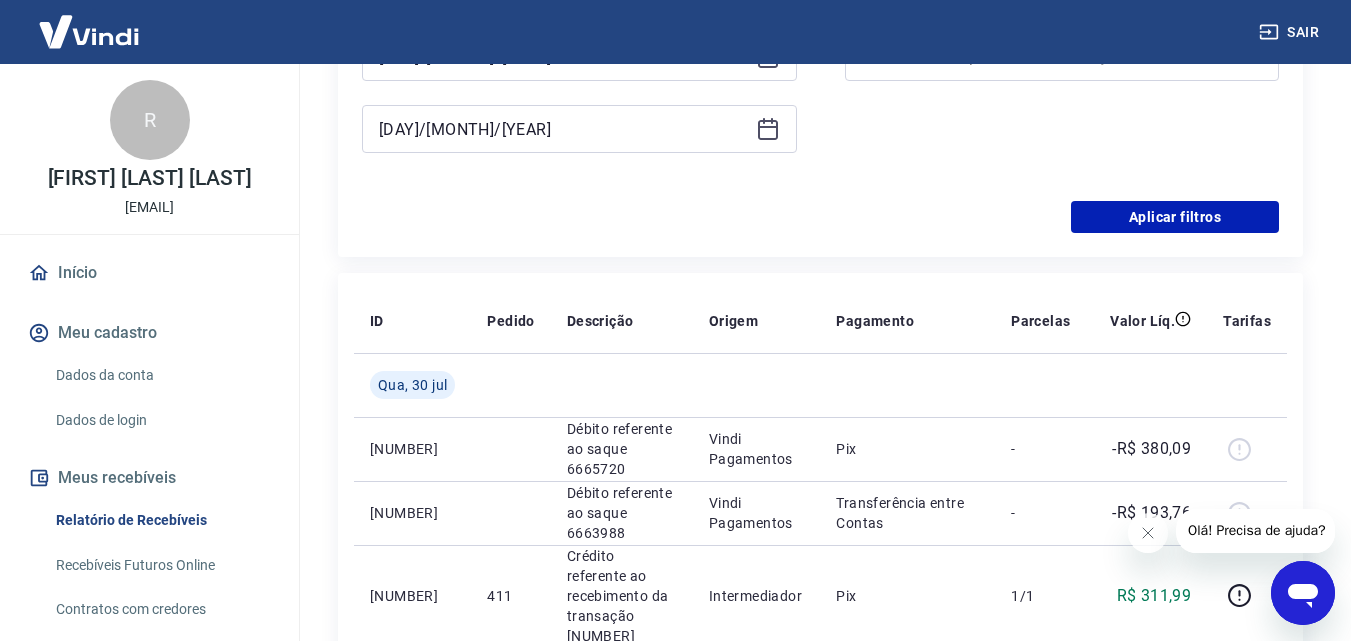 click 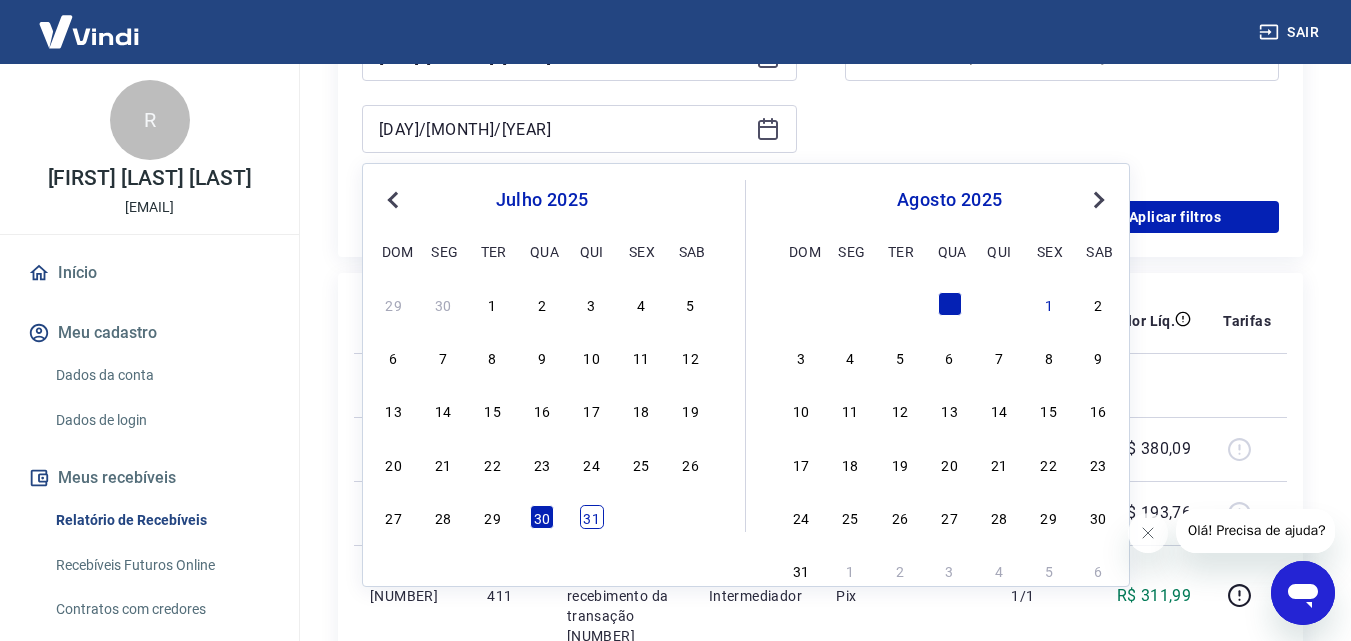 click on "31" at bounding box center (592, 517) 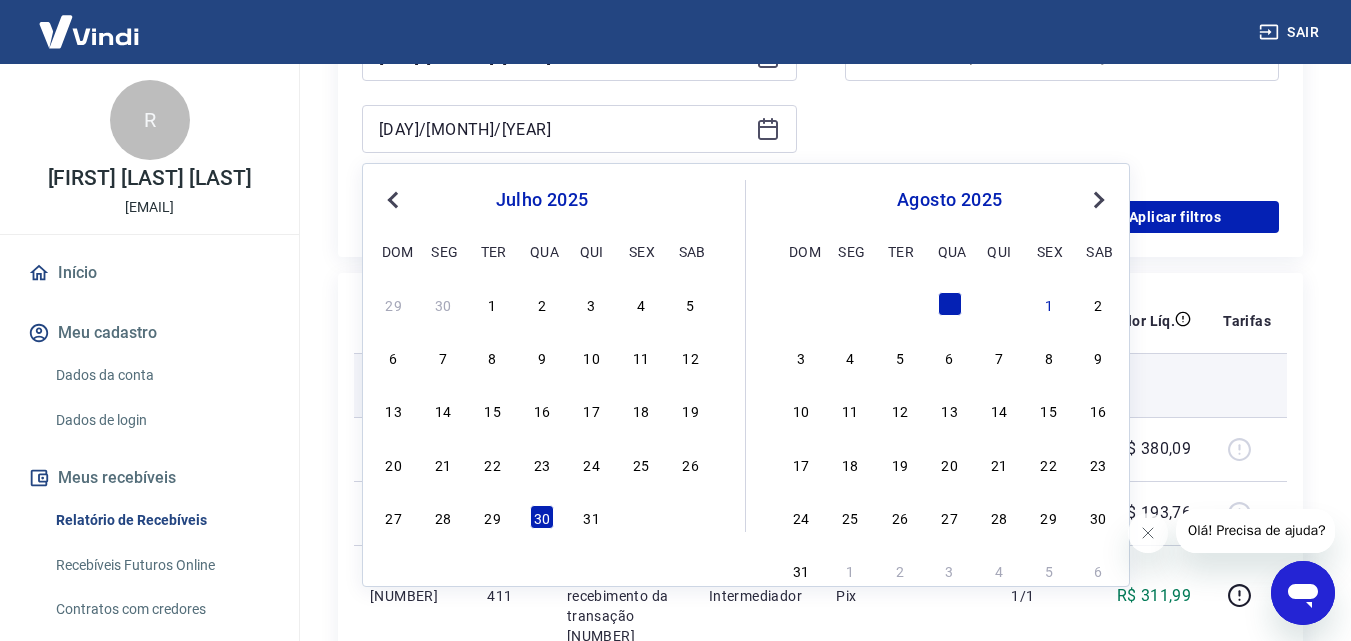 type on "[DAY]/[MONTH]/[YEAR]" 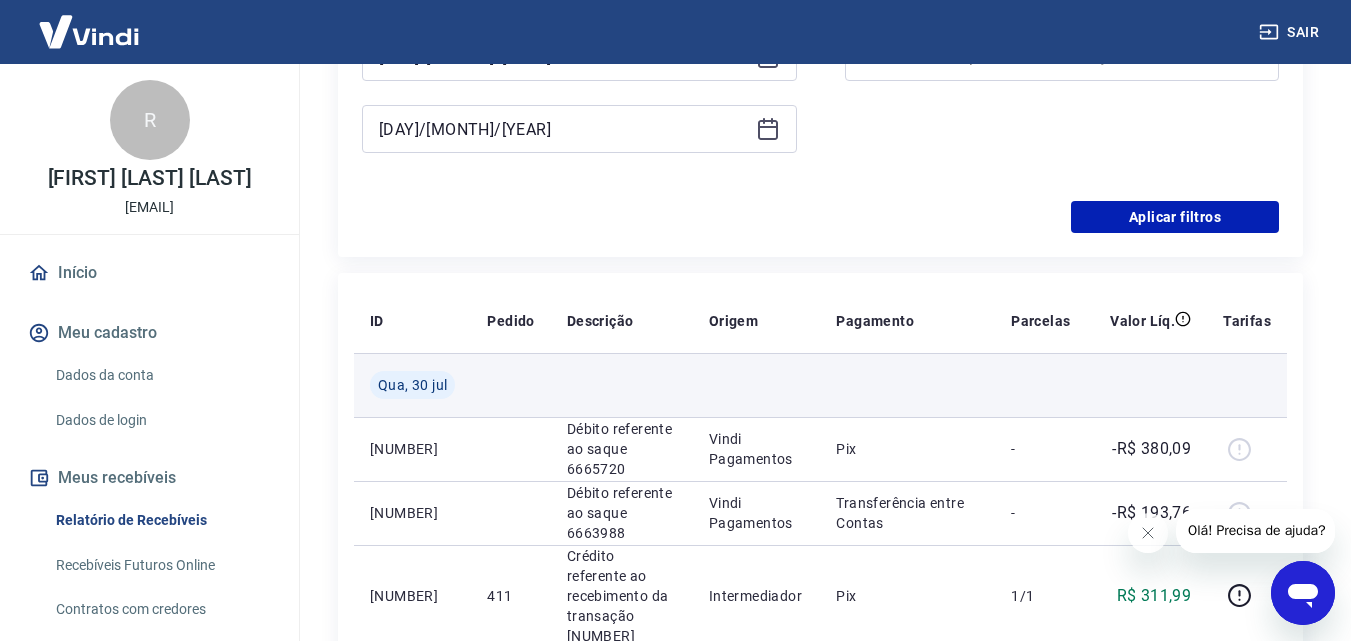 scroll, scrollTop: 400, scrollLeft: 0, axis: vertical 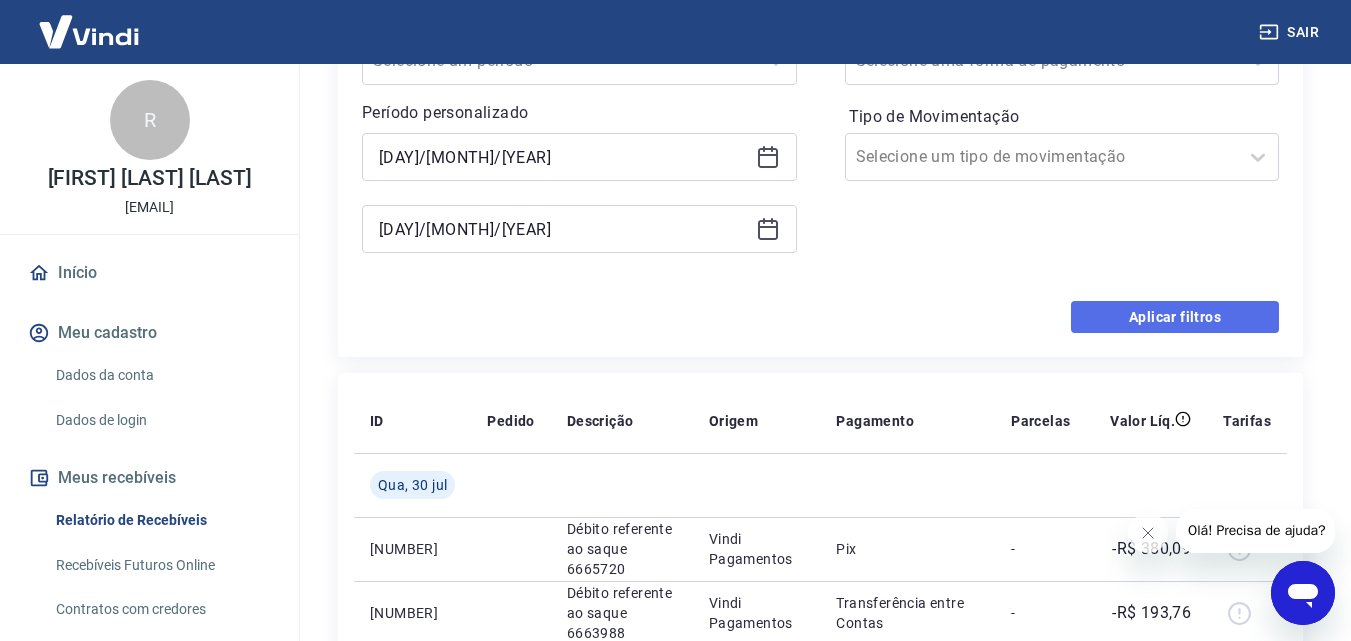 click on "Aplicar filtros" at bounding box center [1175, 317] 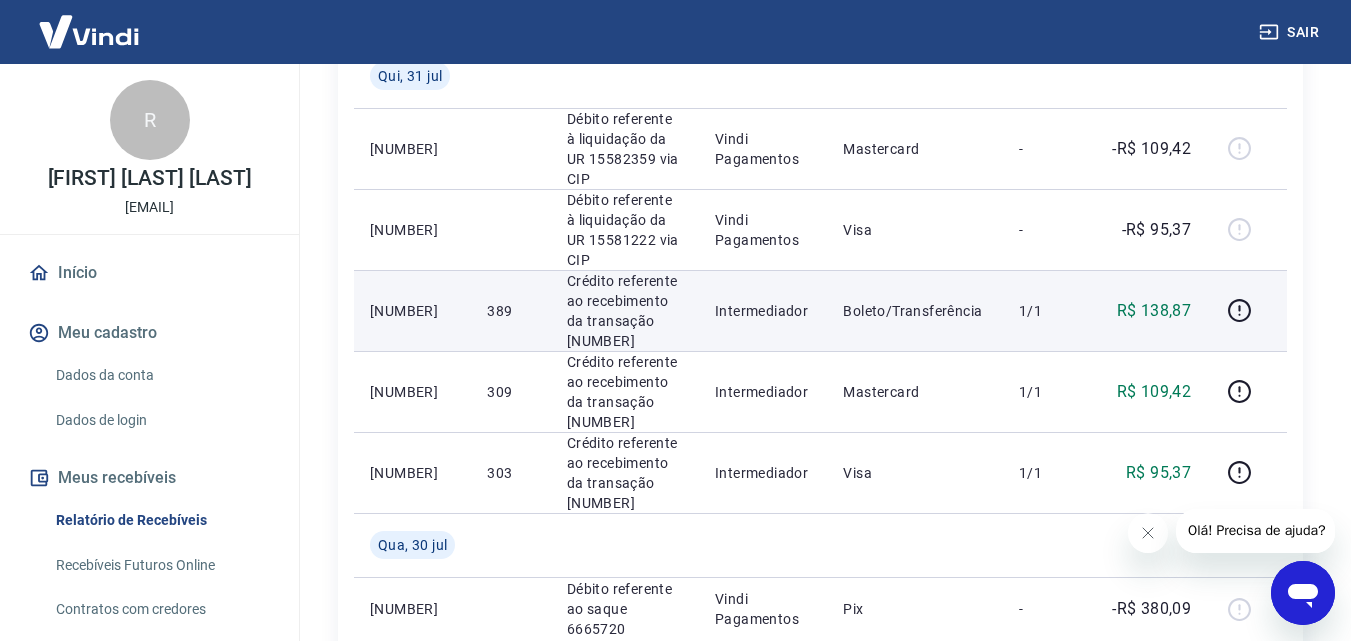 scroll, scrollTop: 400, scrollLeft: 0, axis: vertical 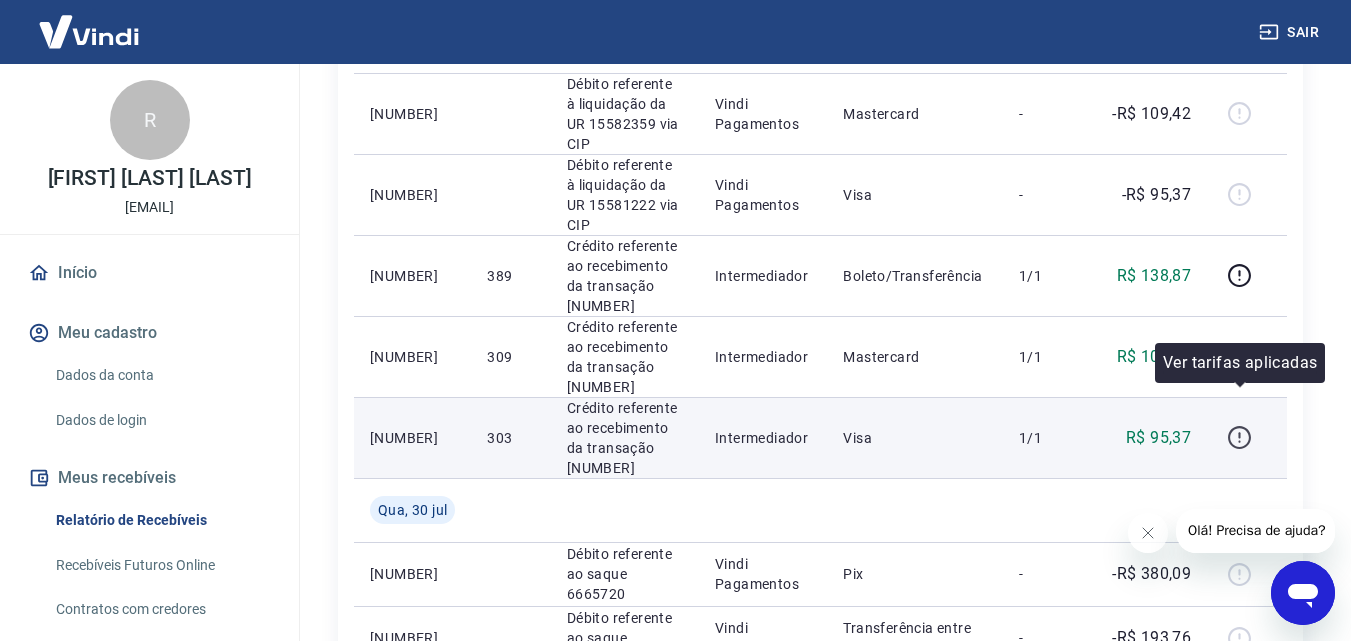 click 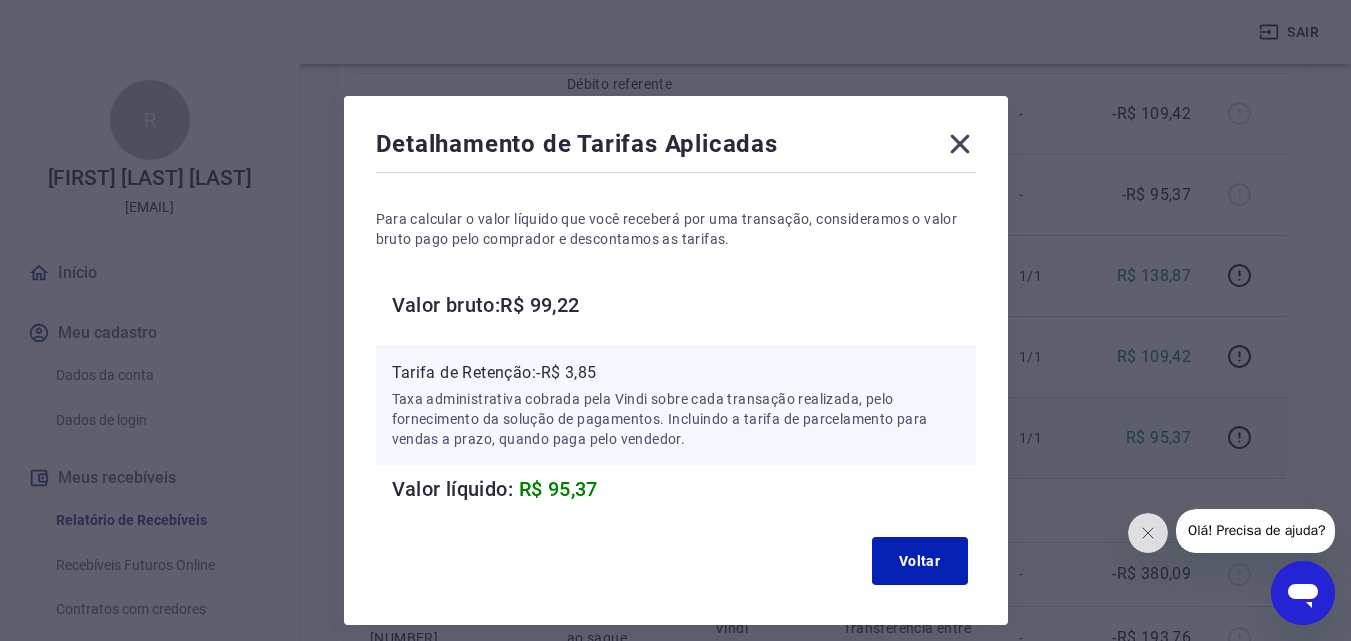 click on "R$ 95,37" at bounding box center (558, 489) 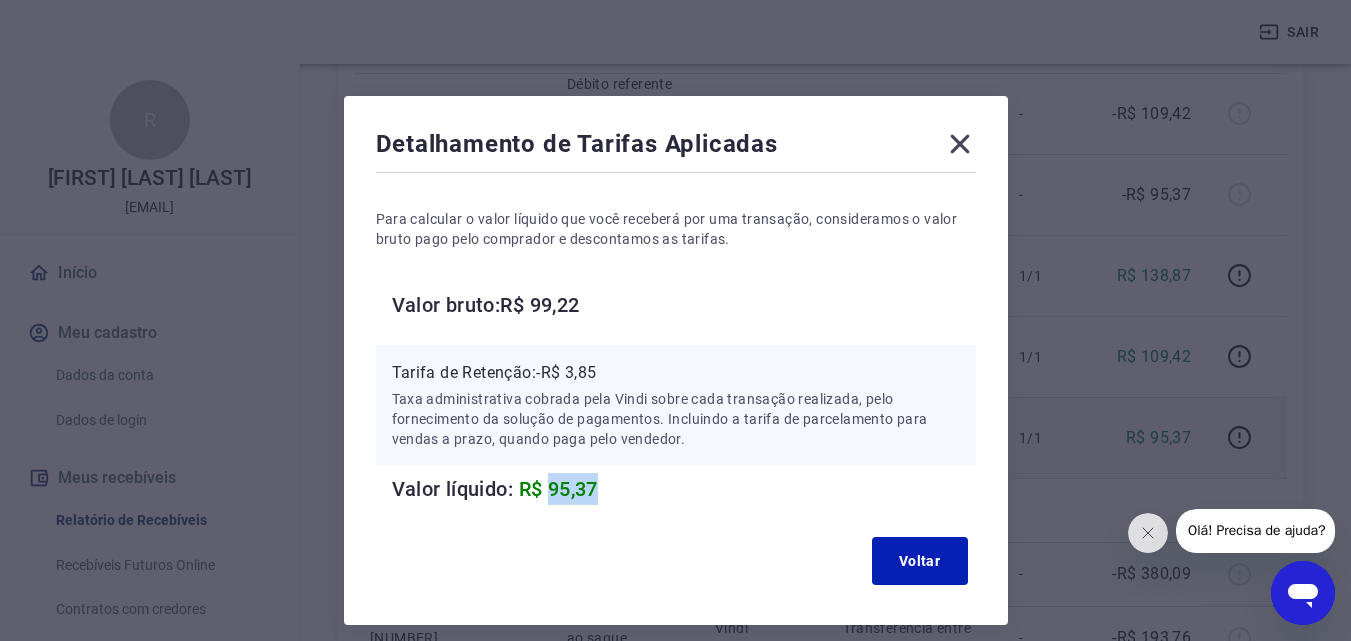 click on "R$ 95,37" at bounding box center (558, 489) 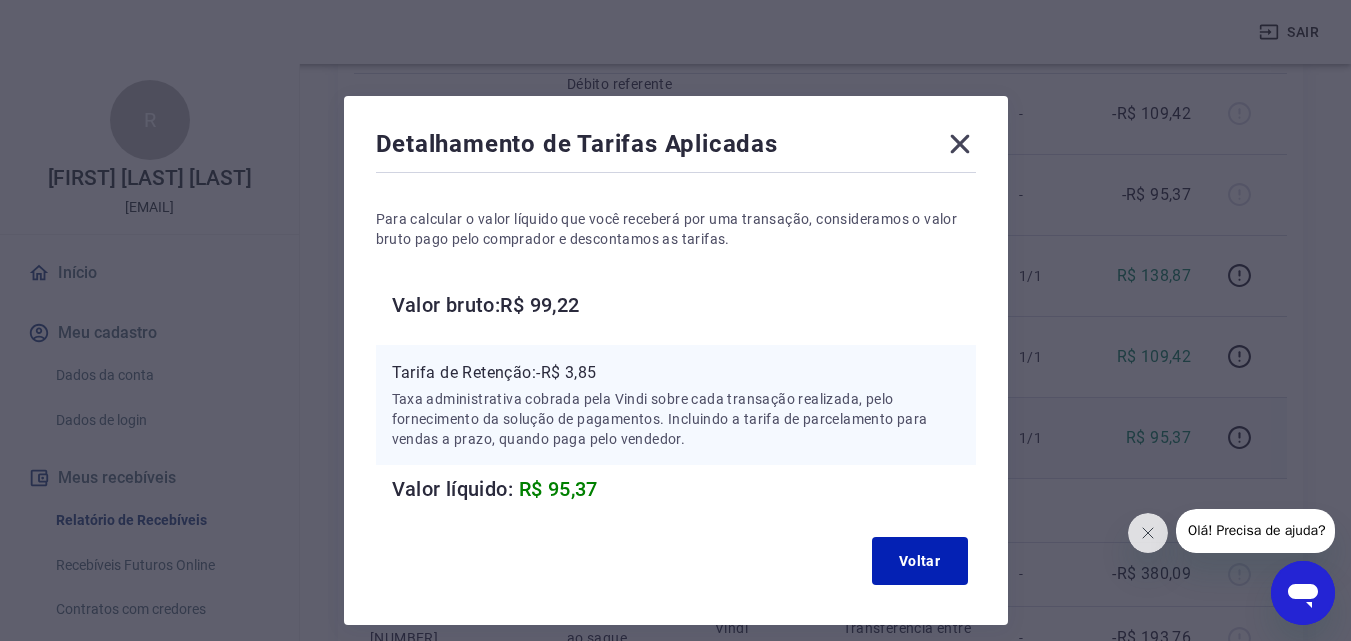 click 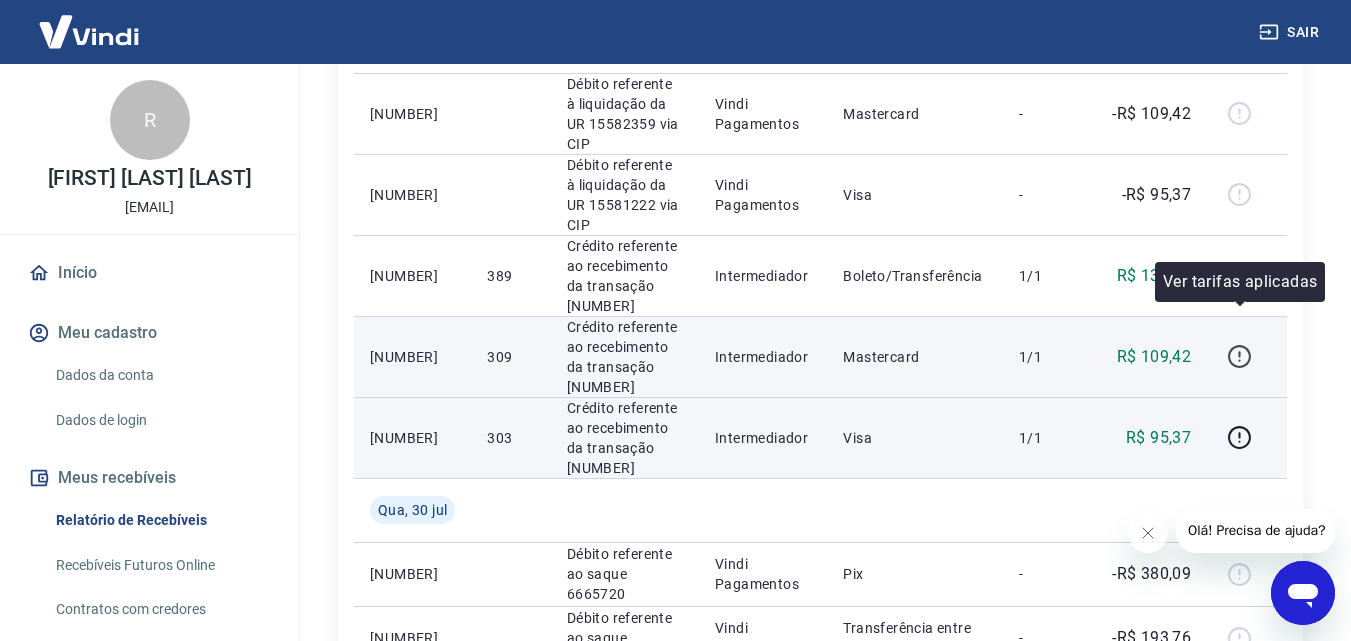 click 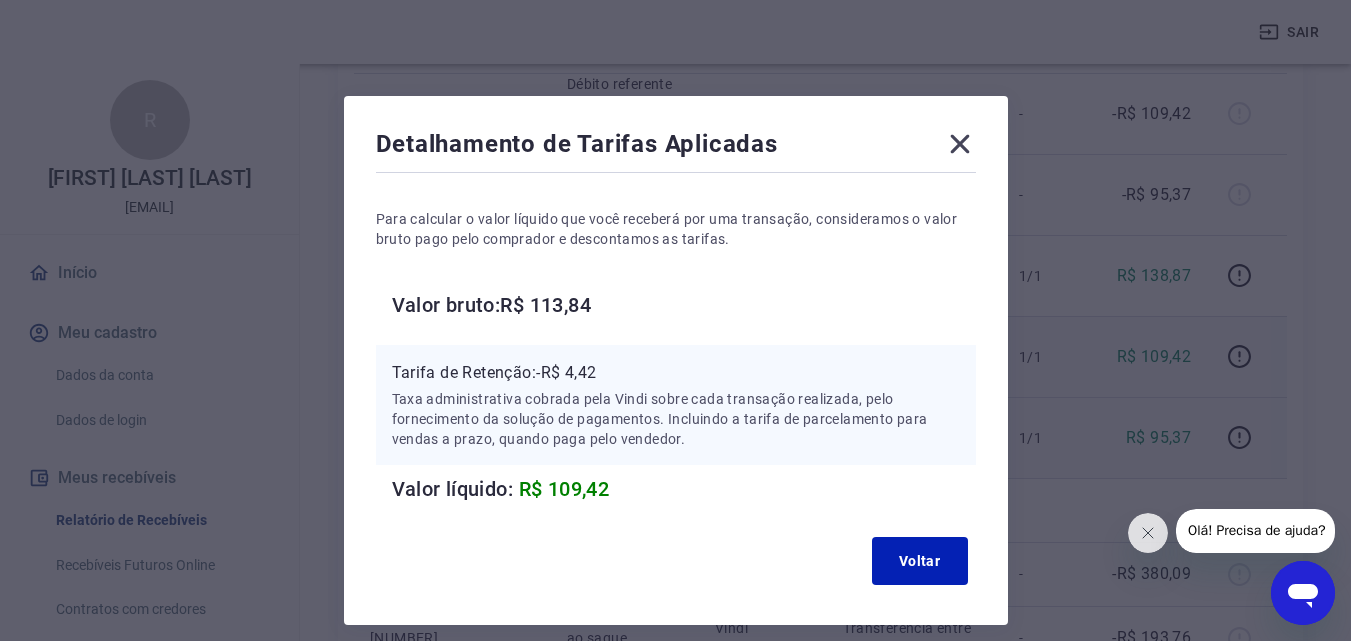 click on "R$ 109,42" at bounding box center [564, 489] 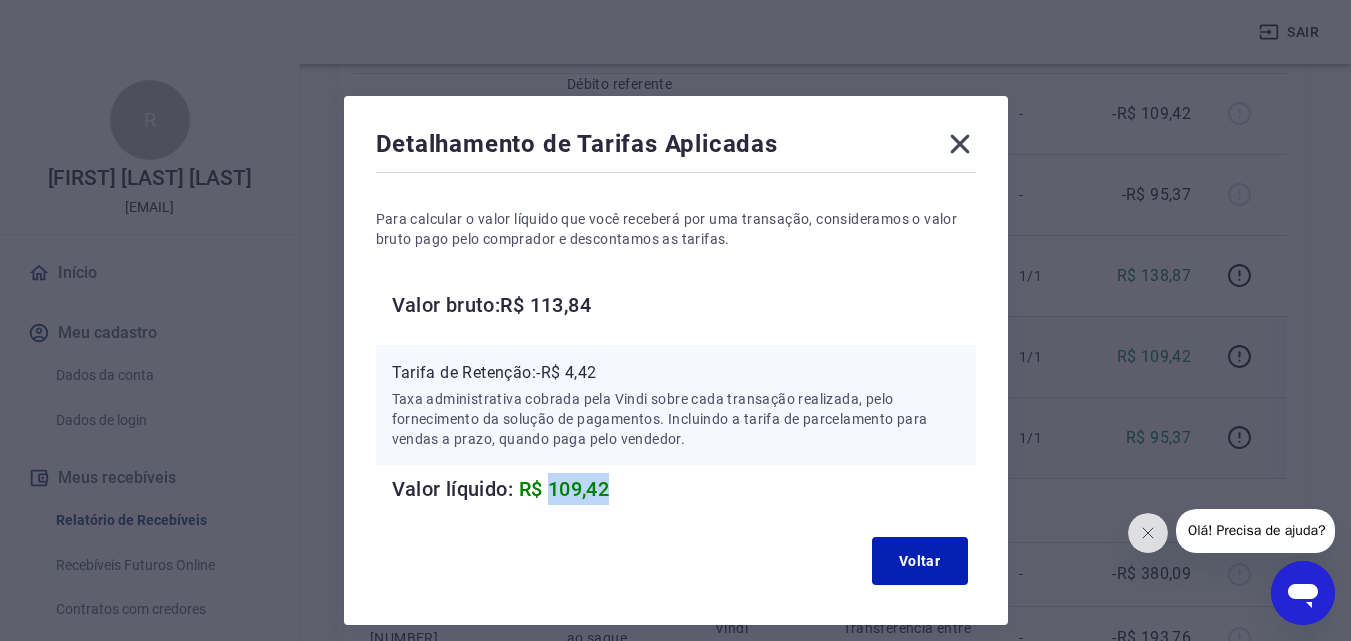click on "R$ 109,42" at bounding box center (564, 489) 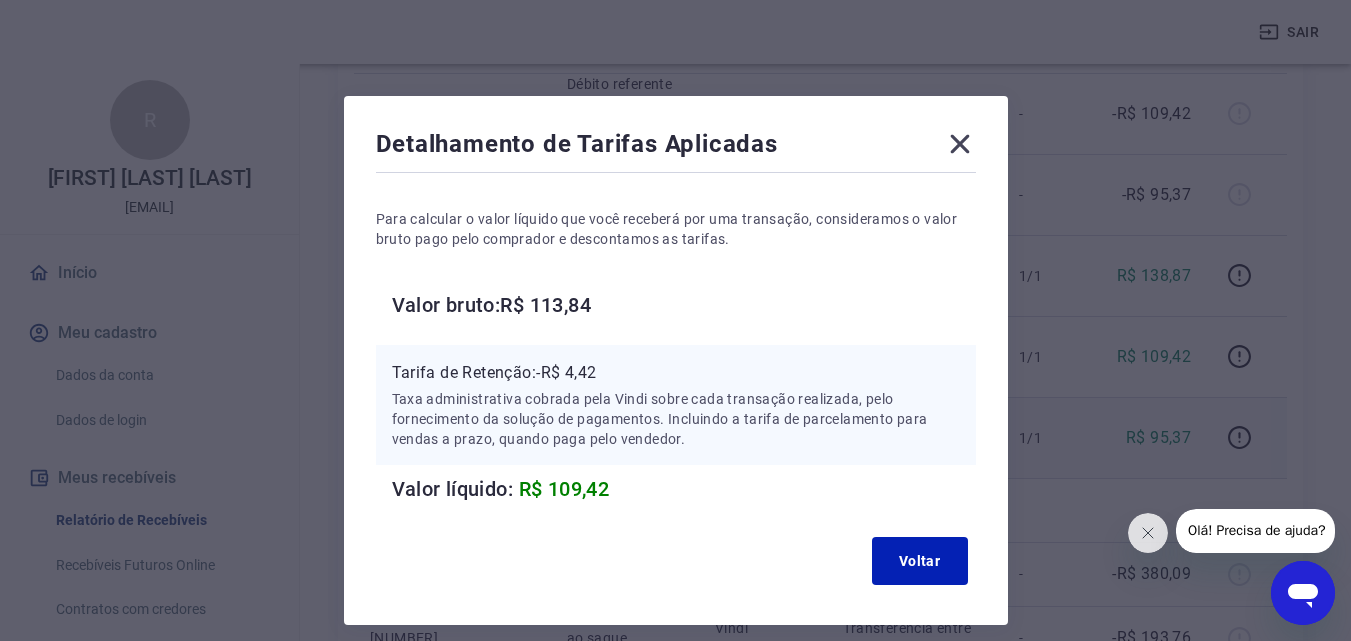 drag, startPoint x: 955, startPoint y: 142, endPoint x: 956, endPoint y: 4, distance: 138.00362 